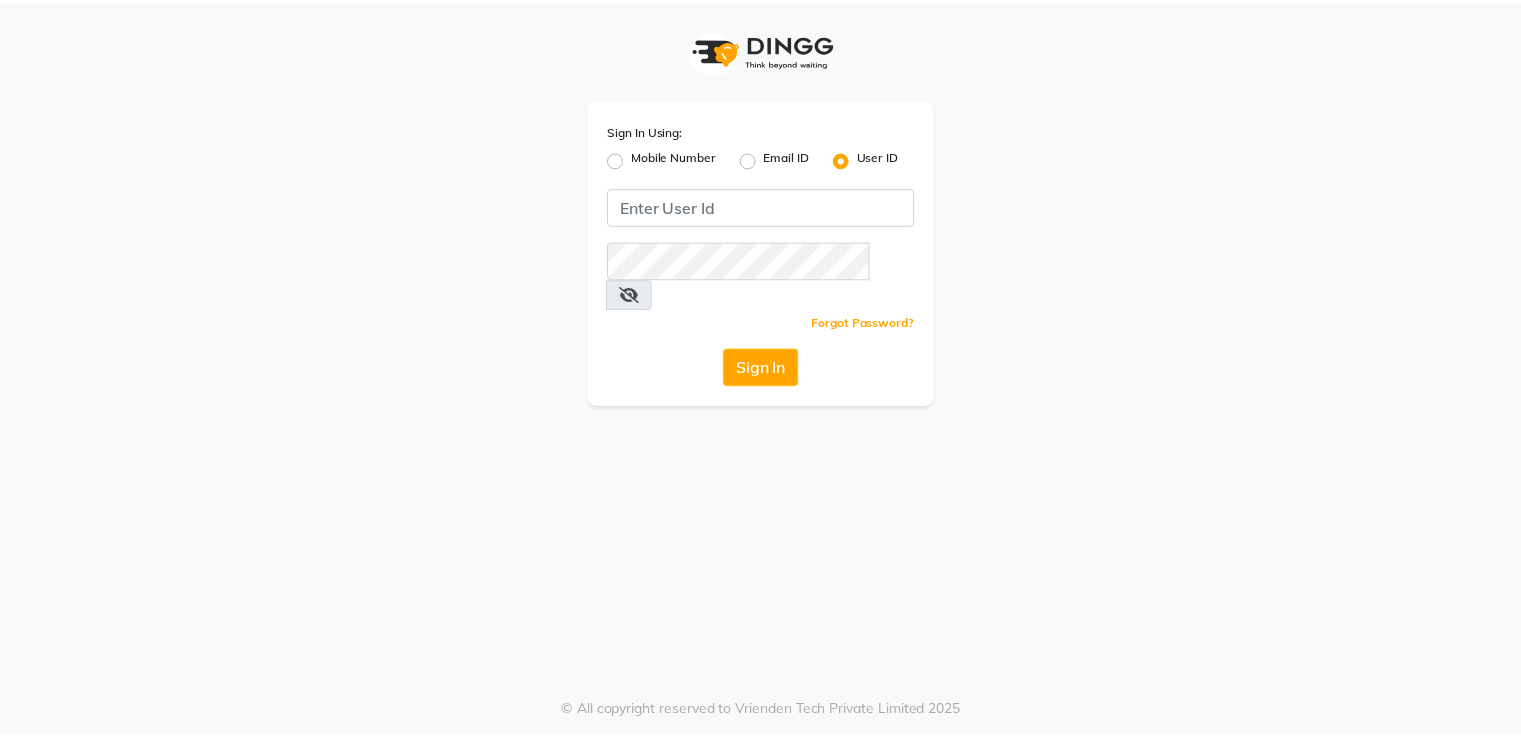 scroll, scrollTop: 0, scrollLeft: 0, axis: both 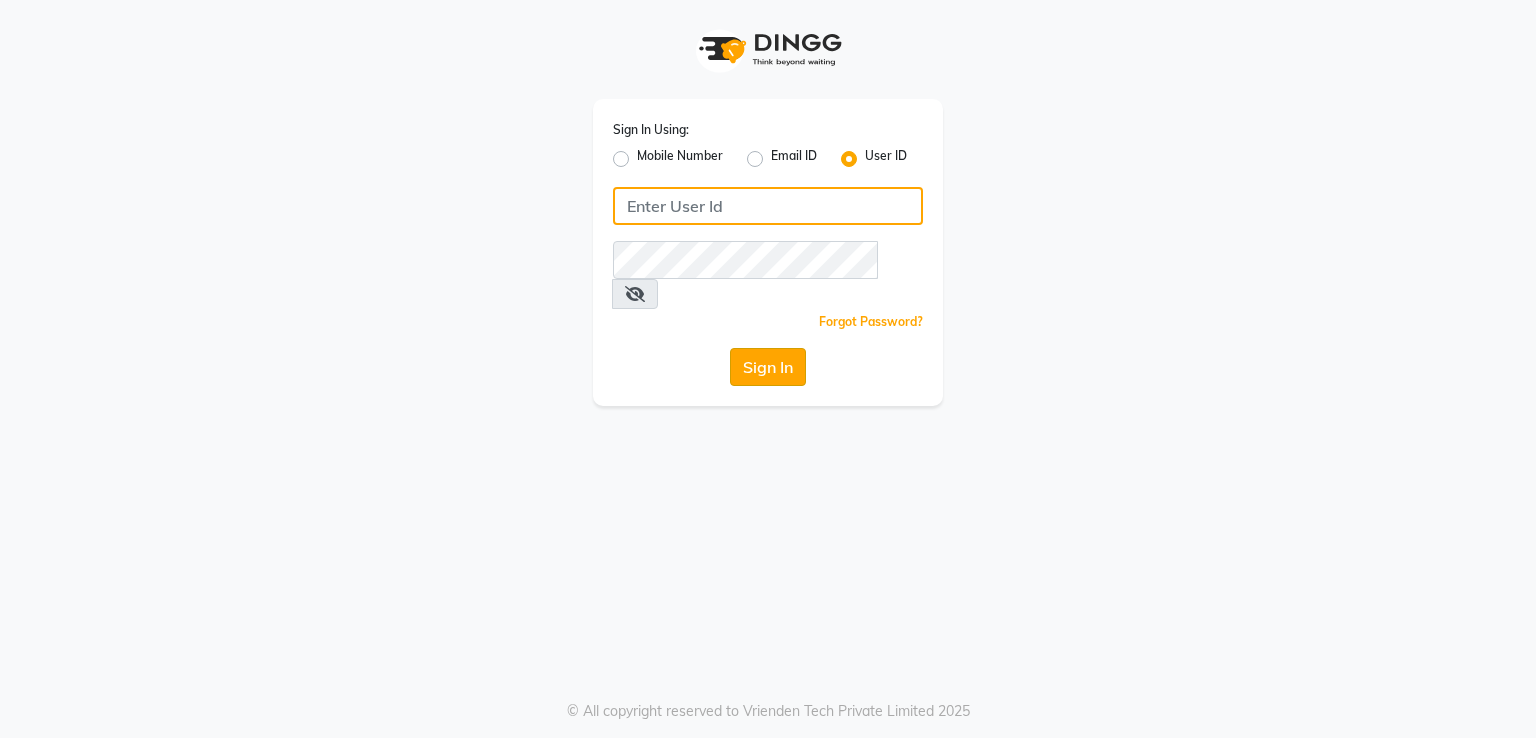 type on "[BRAND_NAME]" 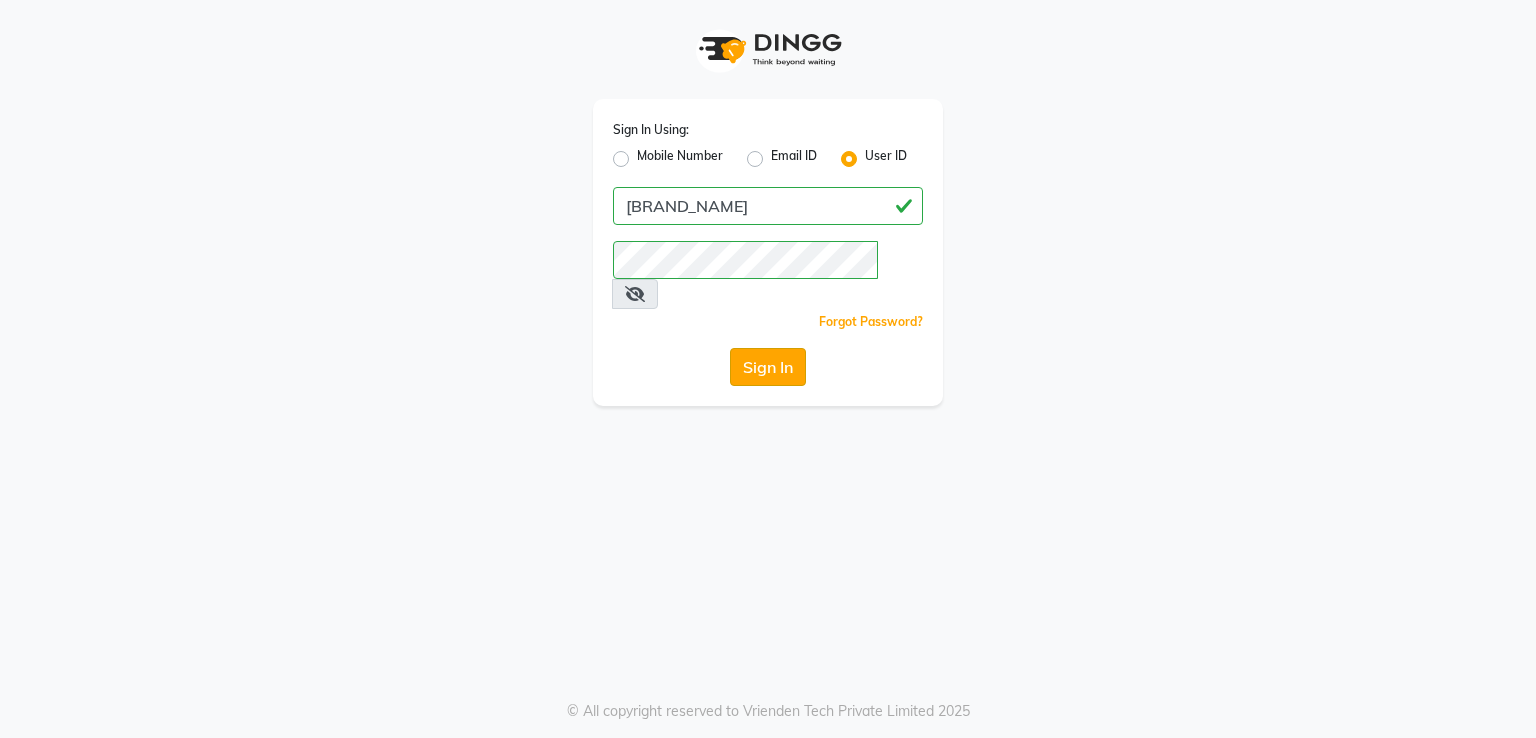 click on "Sign In" 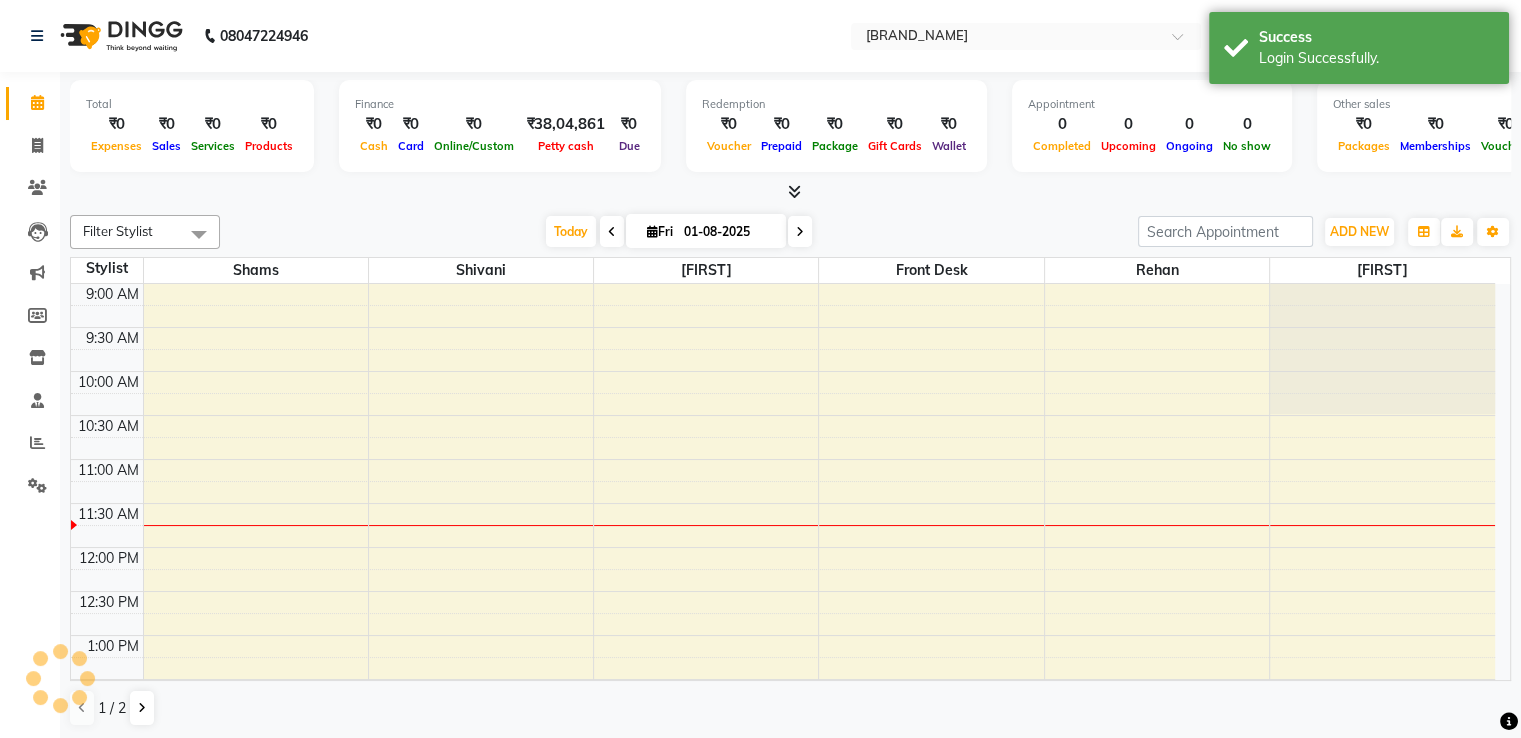 scroll, scrollTop: 0, scrollLeft: 0, axis: both 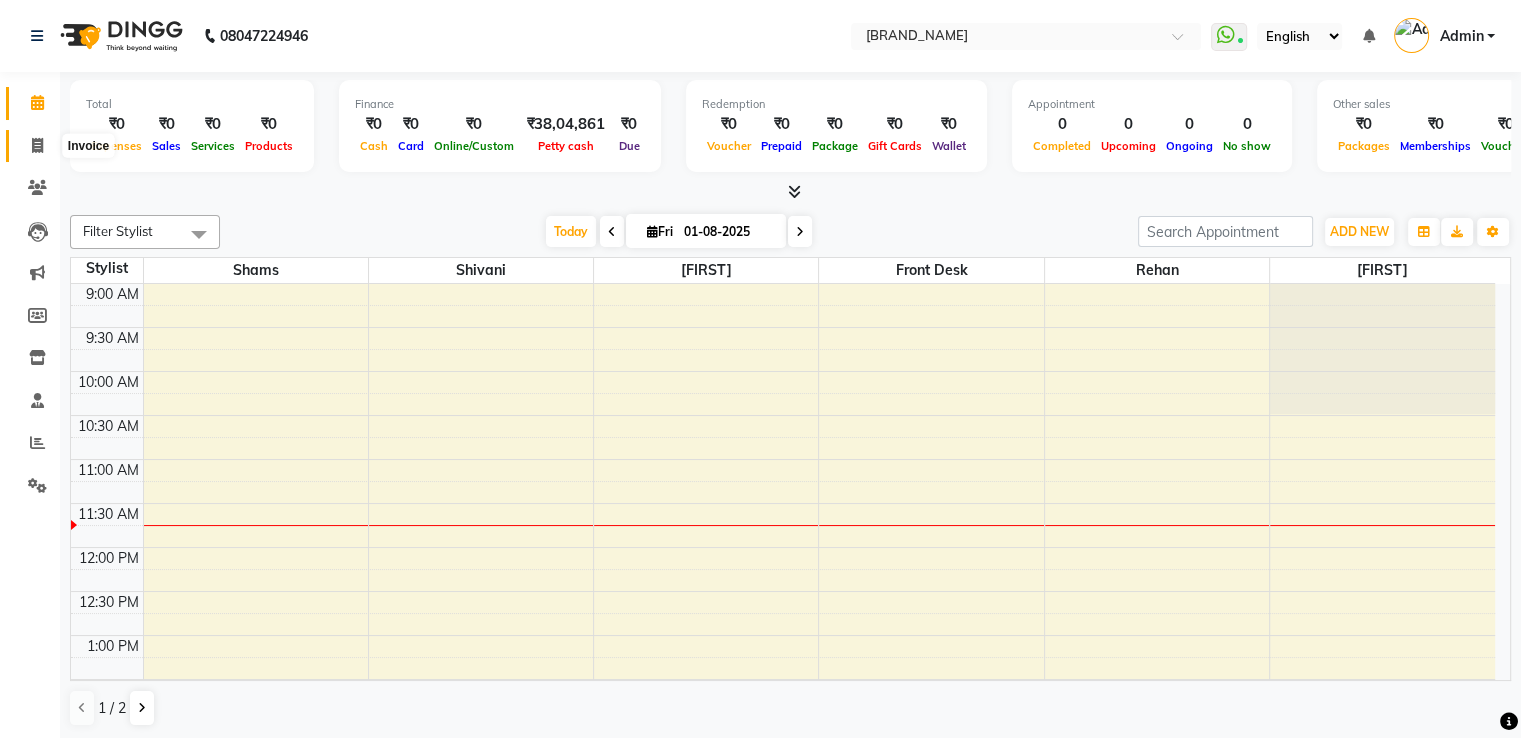 click 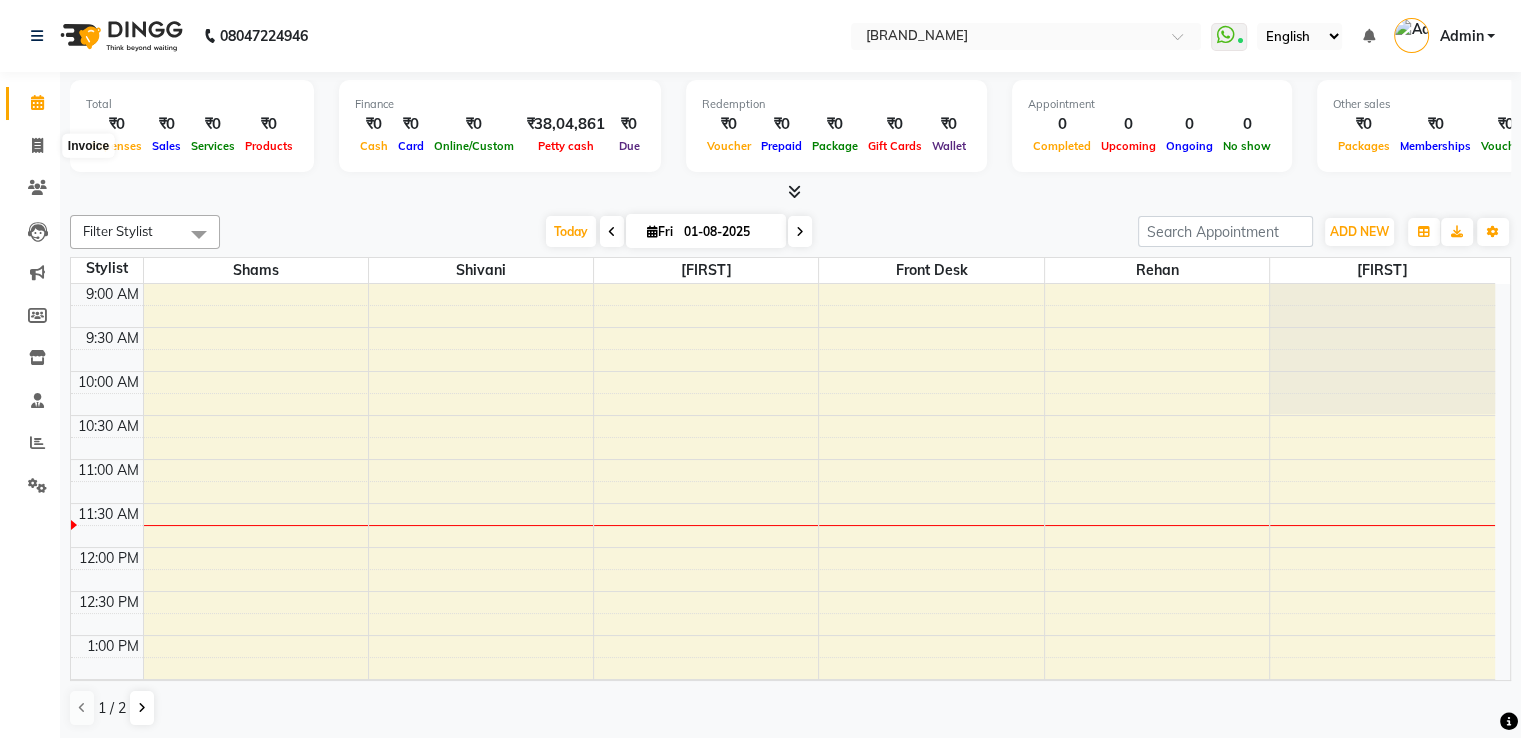 select on "3962" 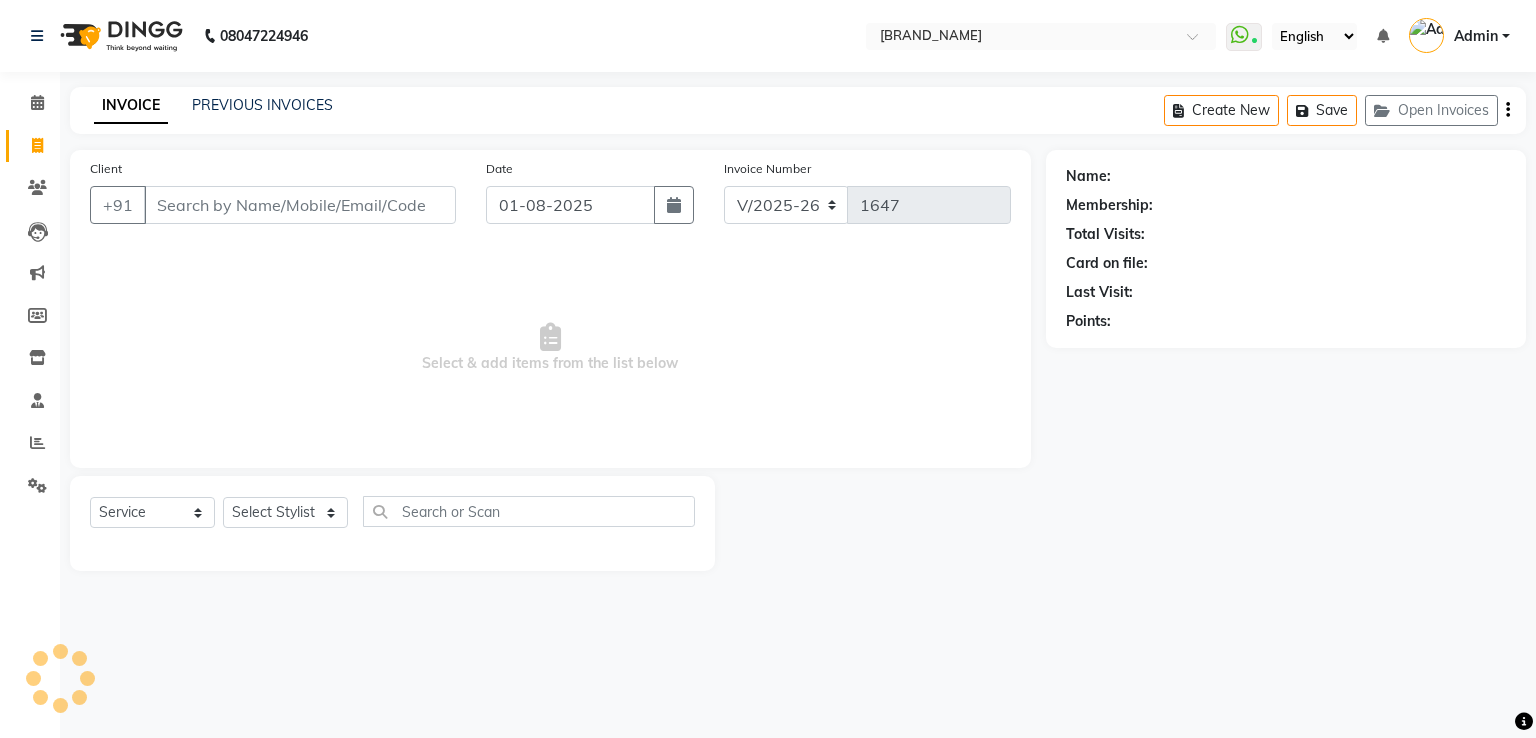 click on "Client" at bounding box center [300, 205] 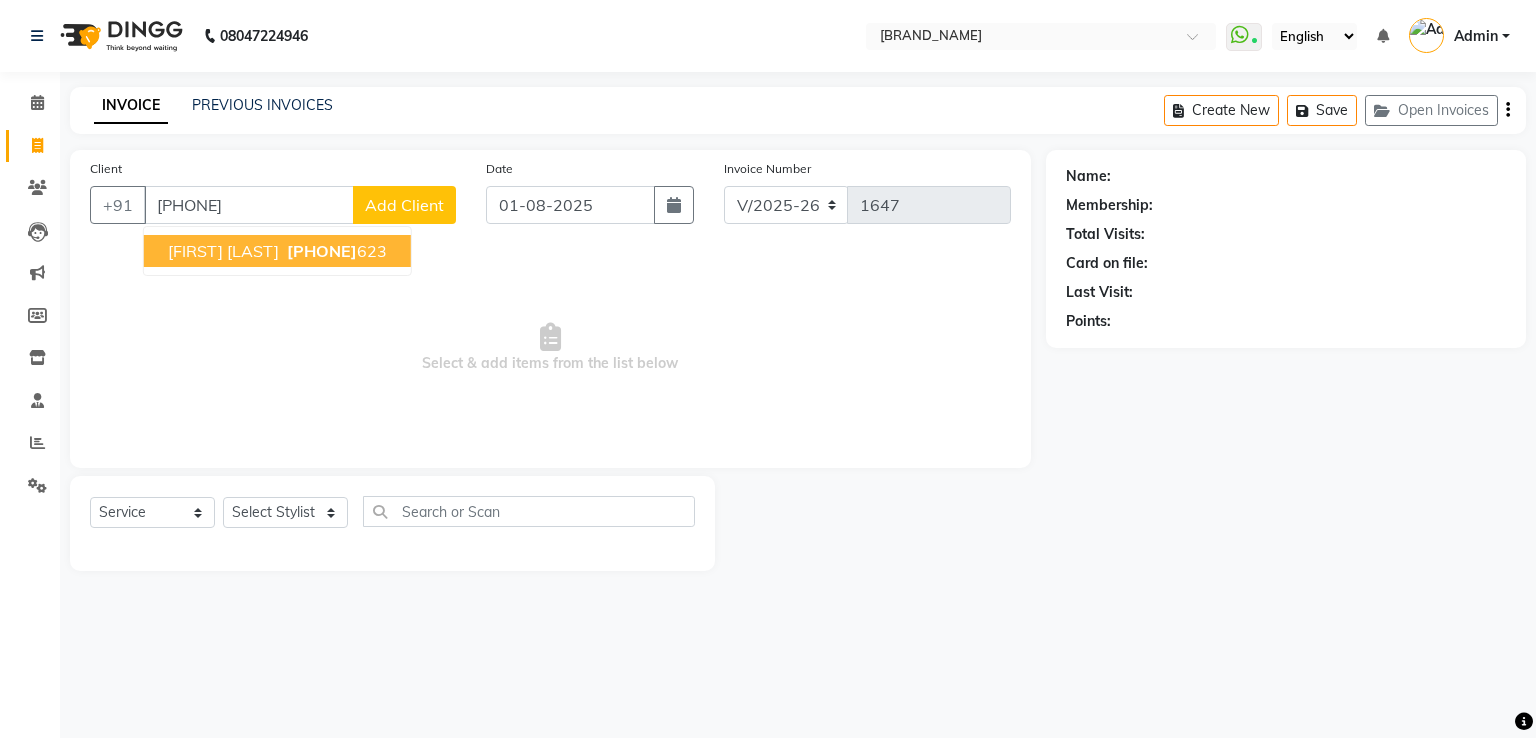 click on "[FIRST] [LAST]" at bounding box center [223, 251] 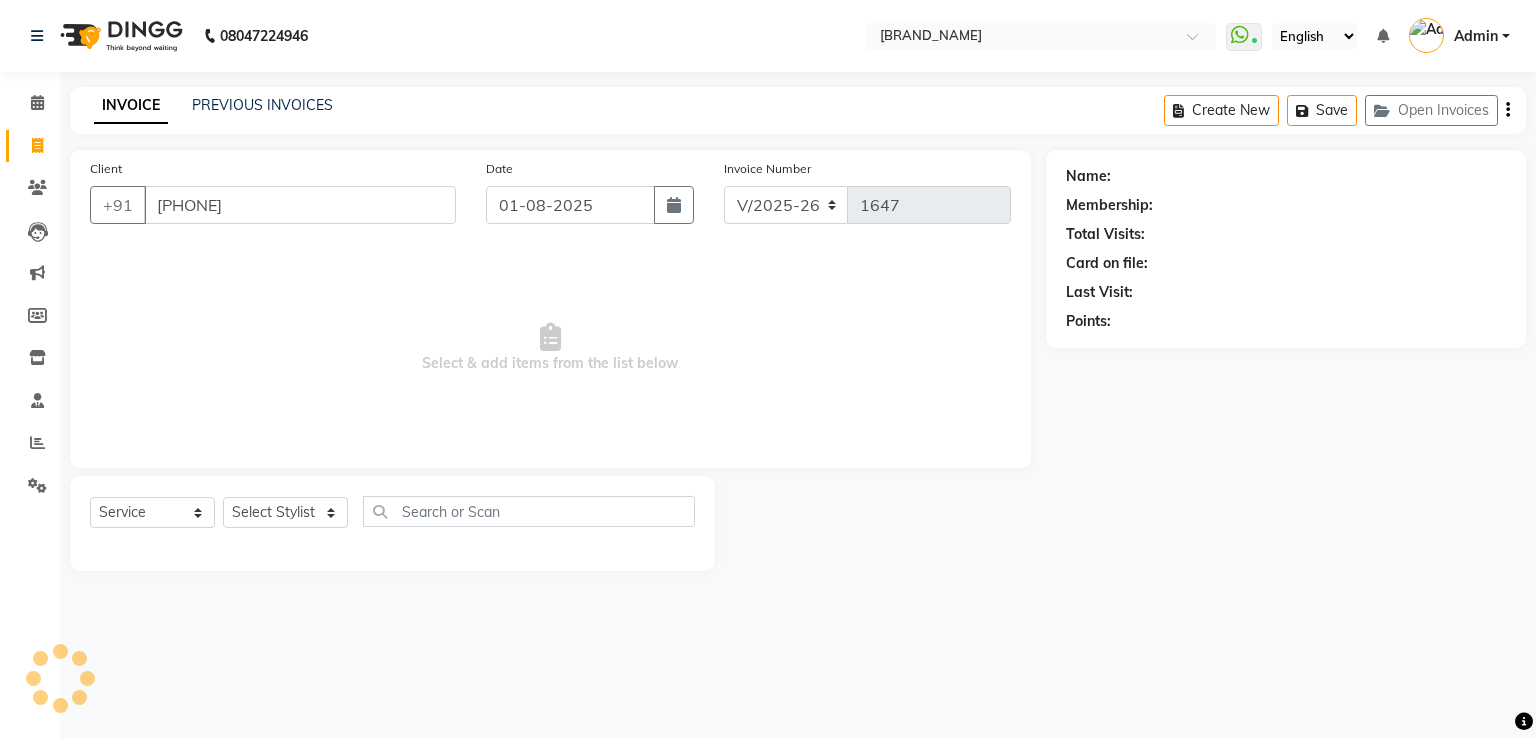 type on "[PHONE]" 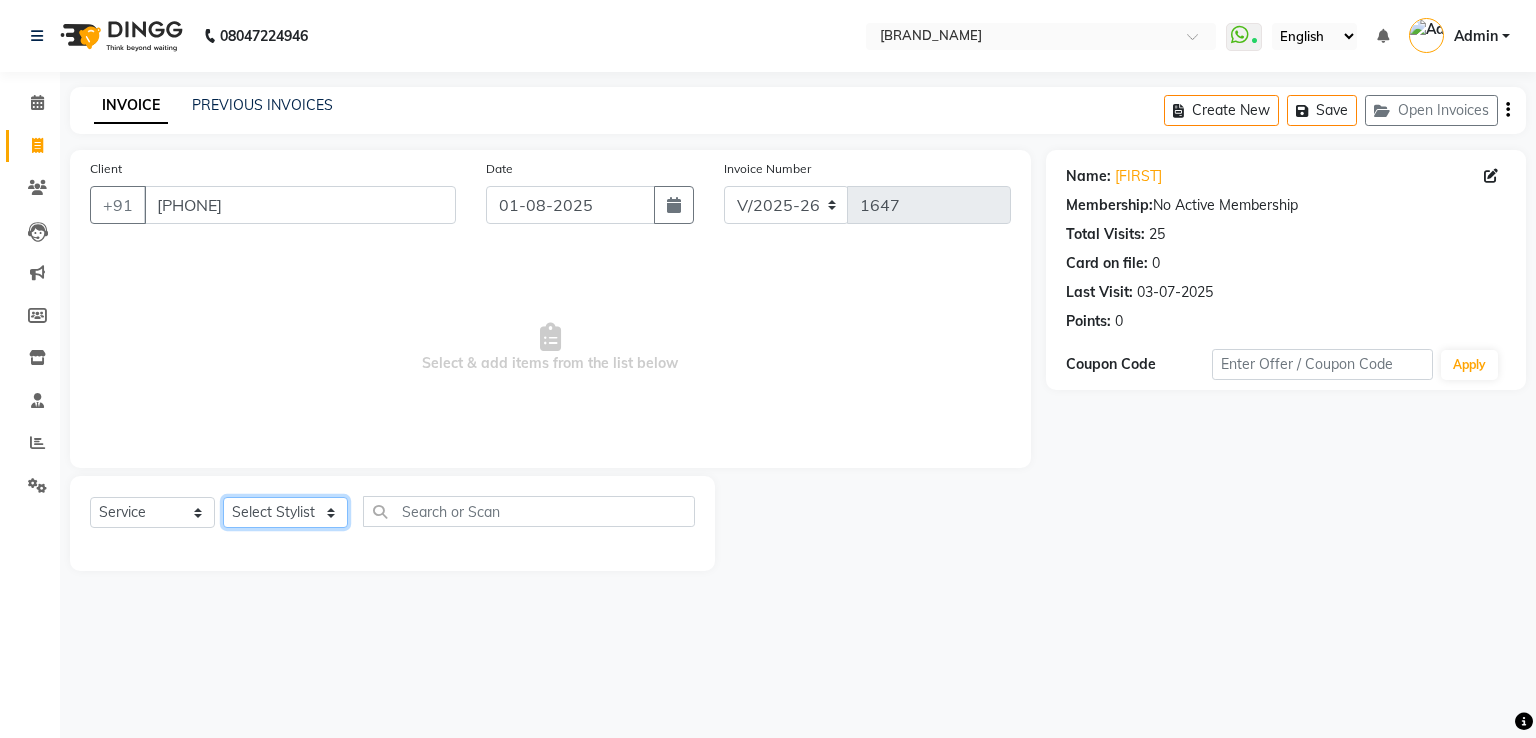 click on "Select Stylist [NAME] [NAME] [NAME] [NAME] [NAME] [NAME] [NAME] [NAME] [NAME] [NAME]" 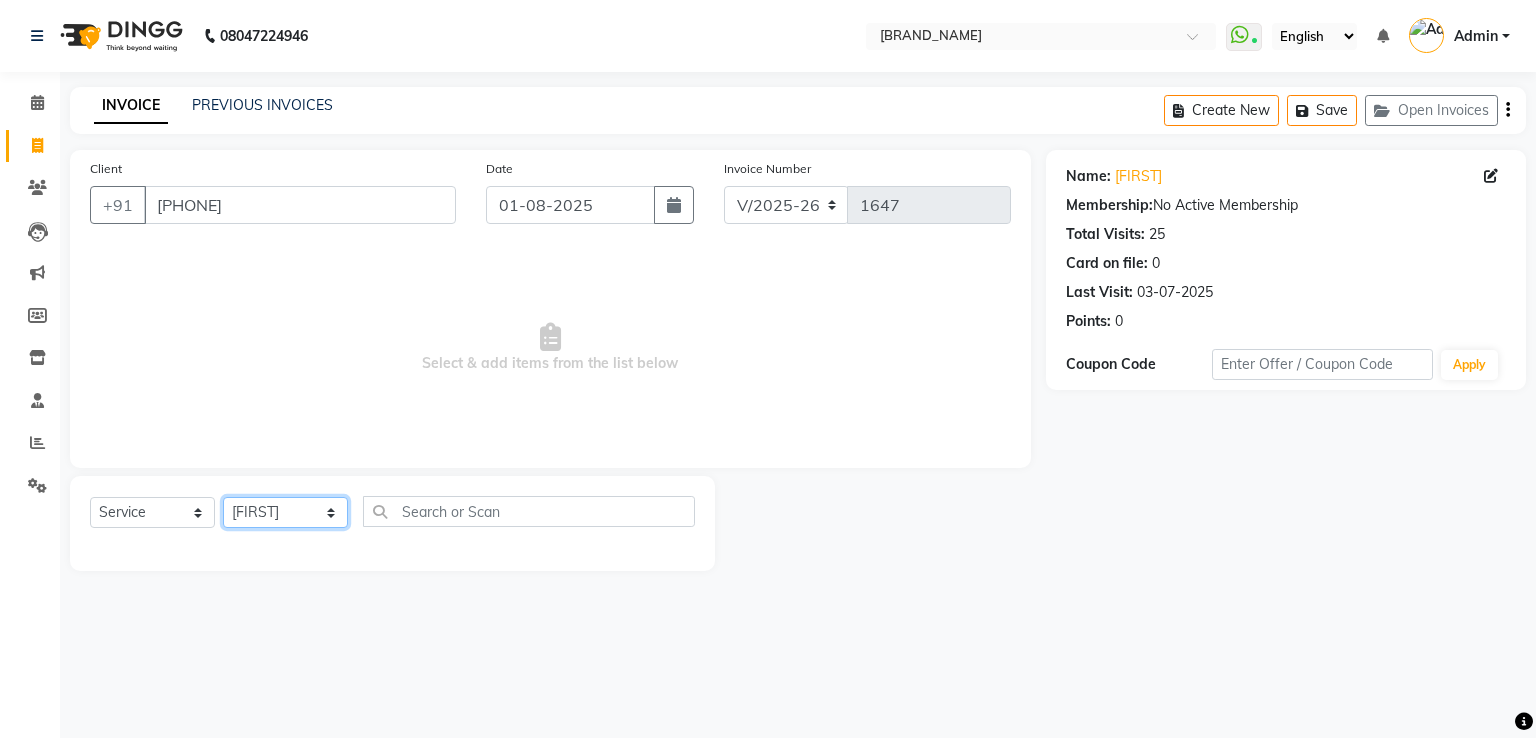 click on "Select Stylist [NAME] [NAME] [NAME] [NAME] [NAME] [NAME] [NAME] [NAME] [NAME] [NAME]" 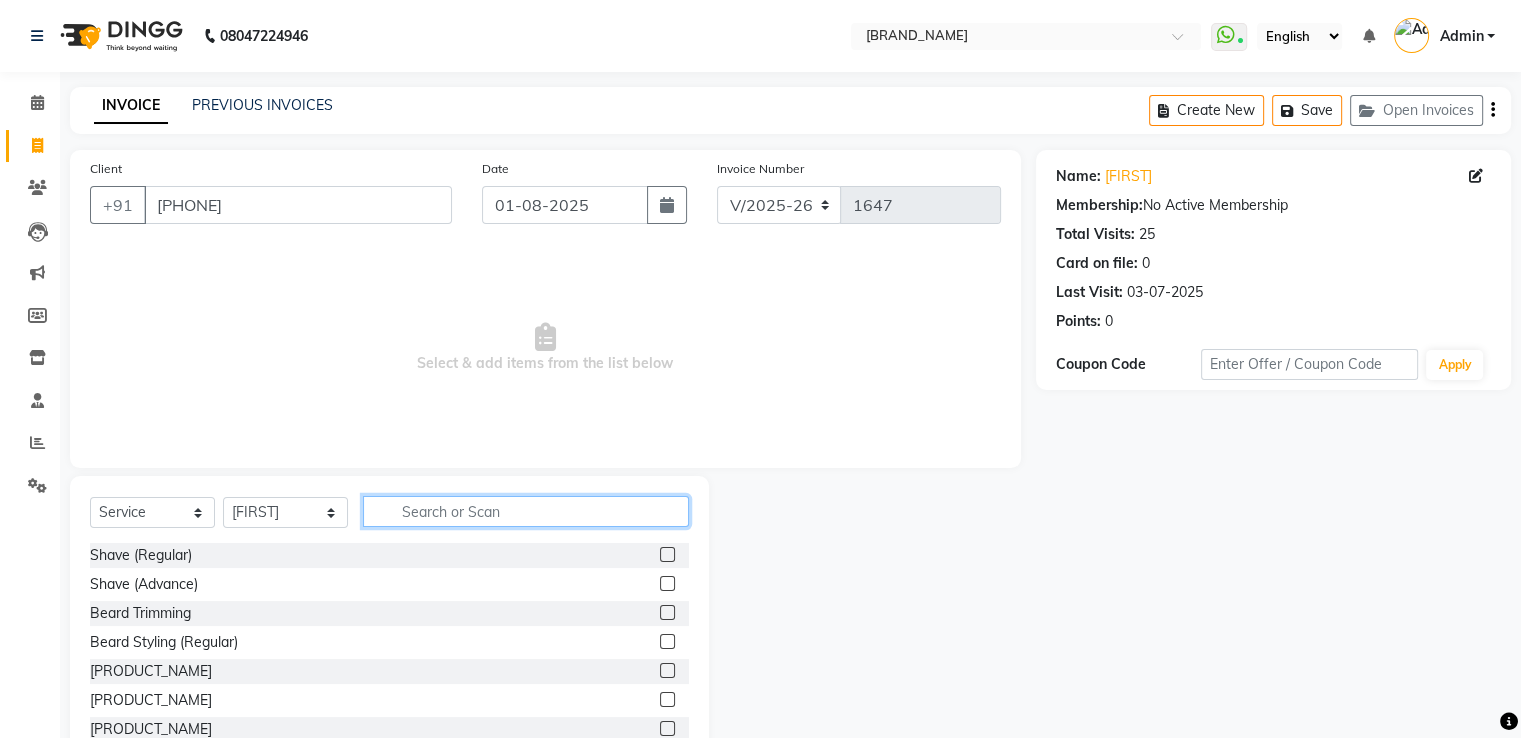 click 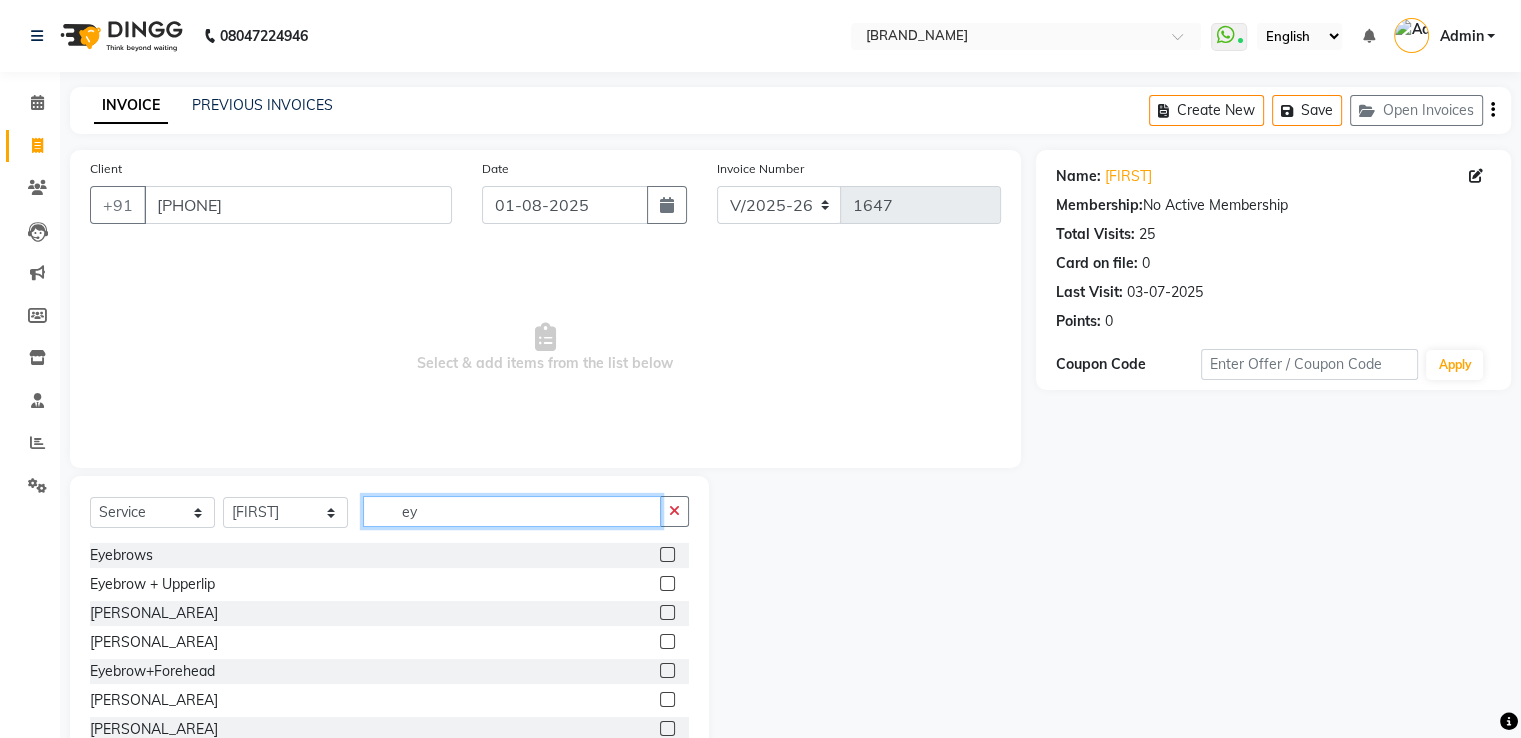 type on "ey" 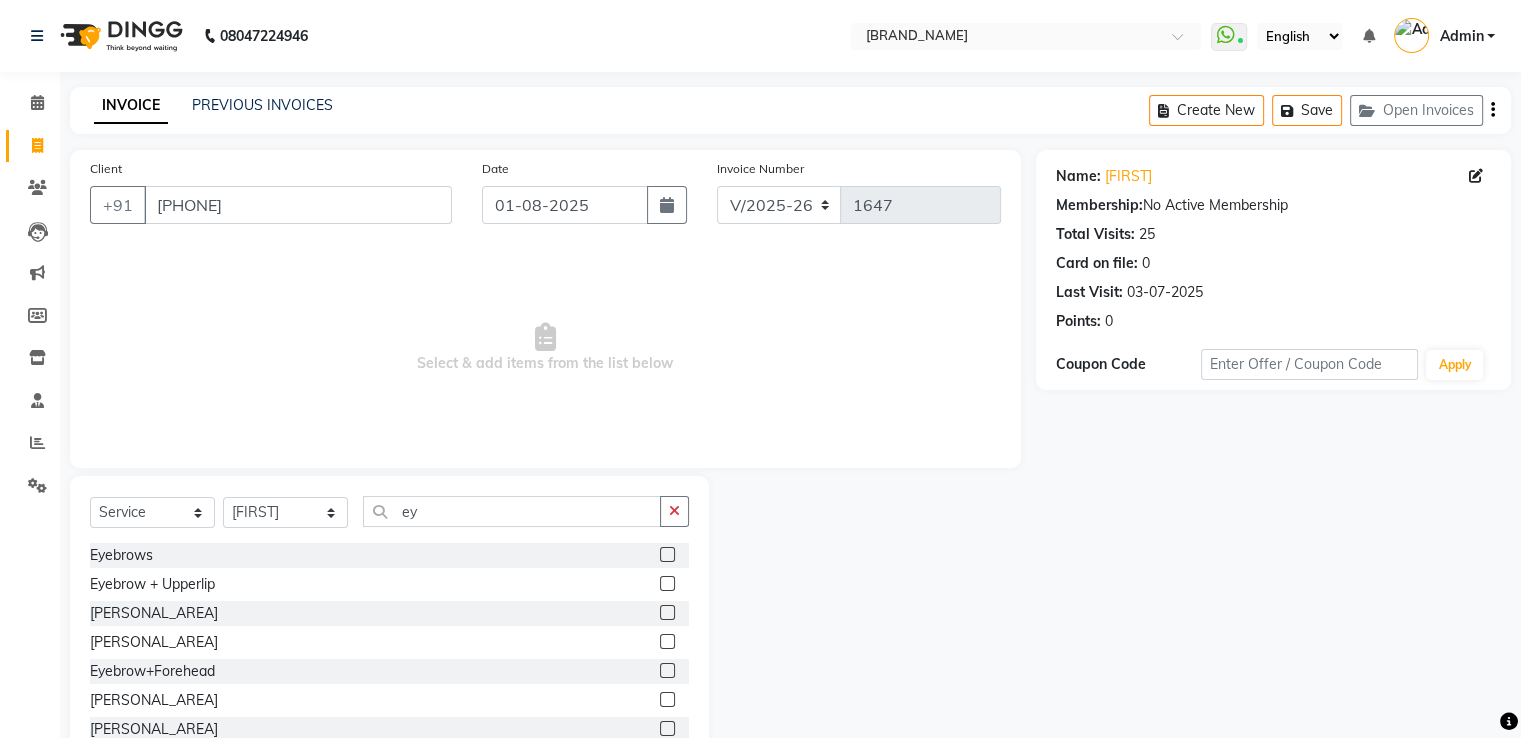click 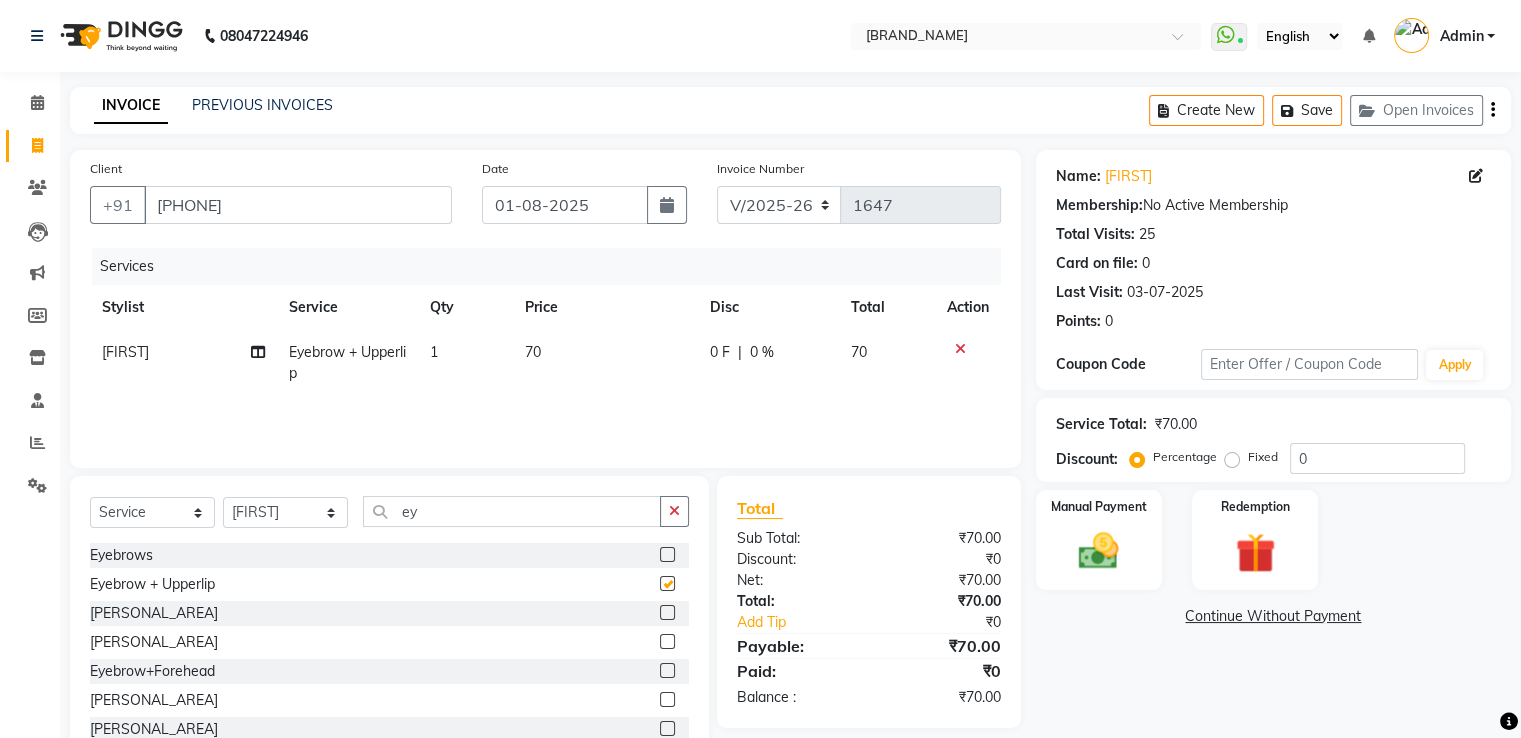 checkbox on "false" 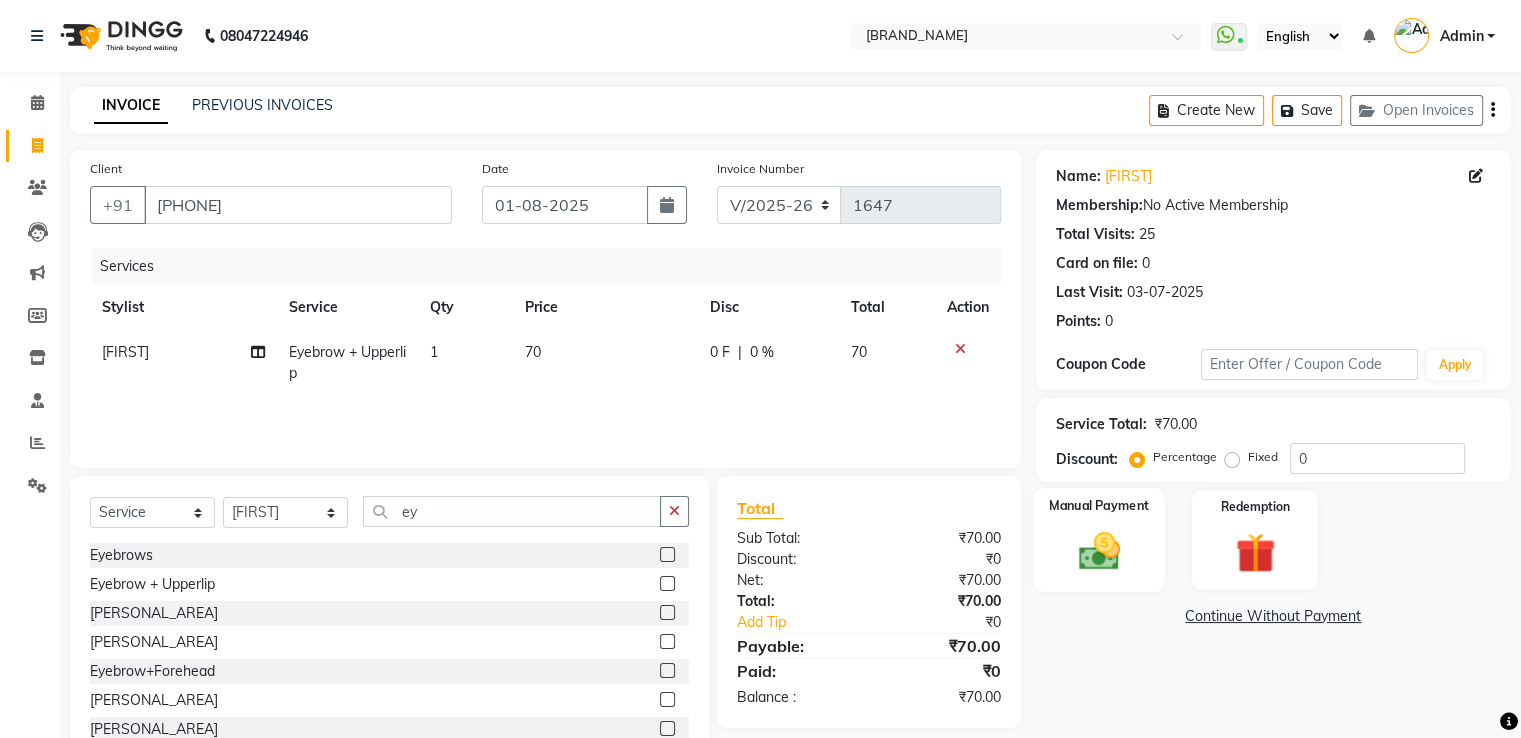 click 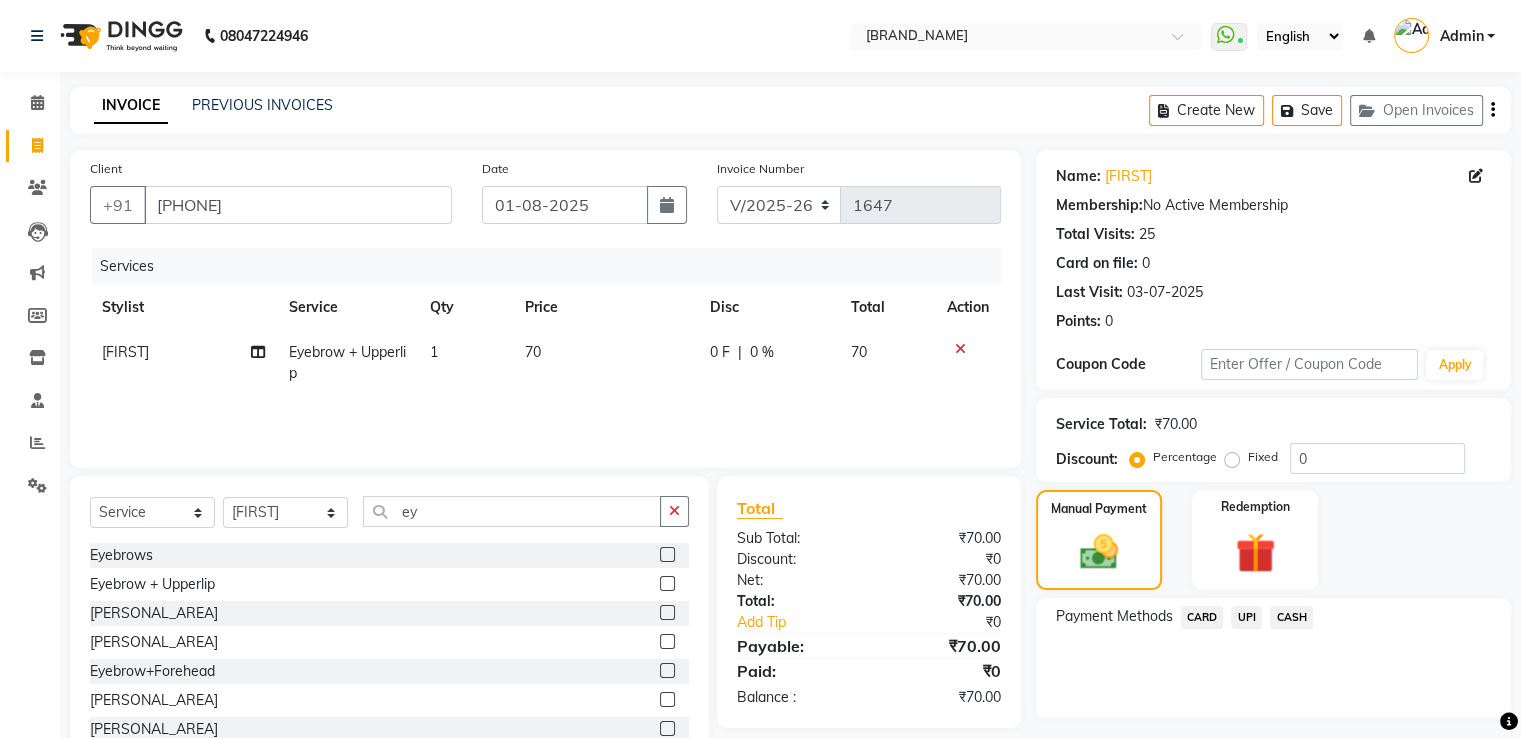 click on "CASH" 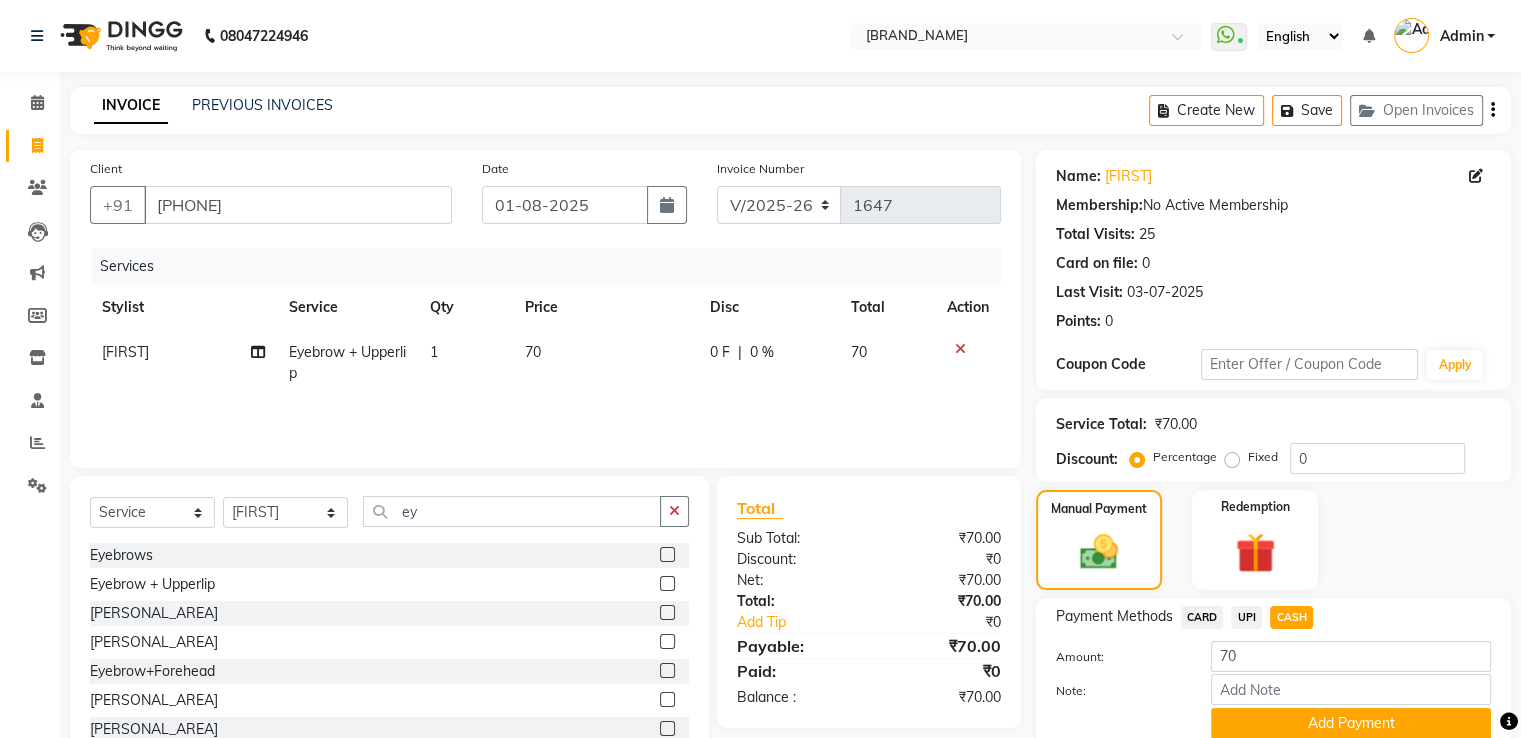 scroll, scrollTop: 81, scrollLeft: 0, axis: vertical 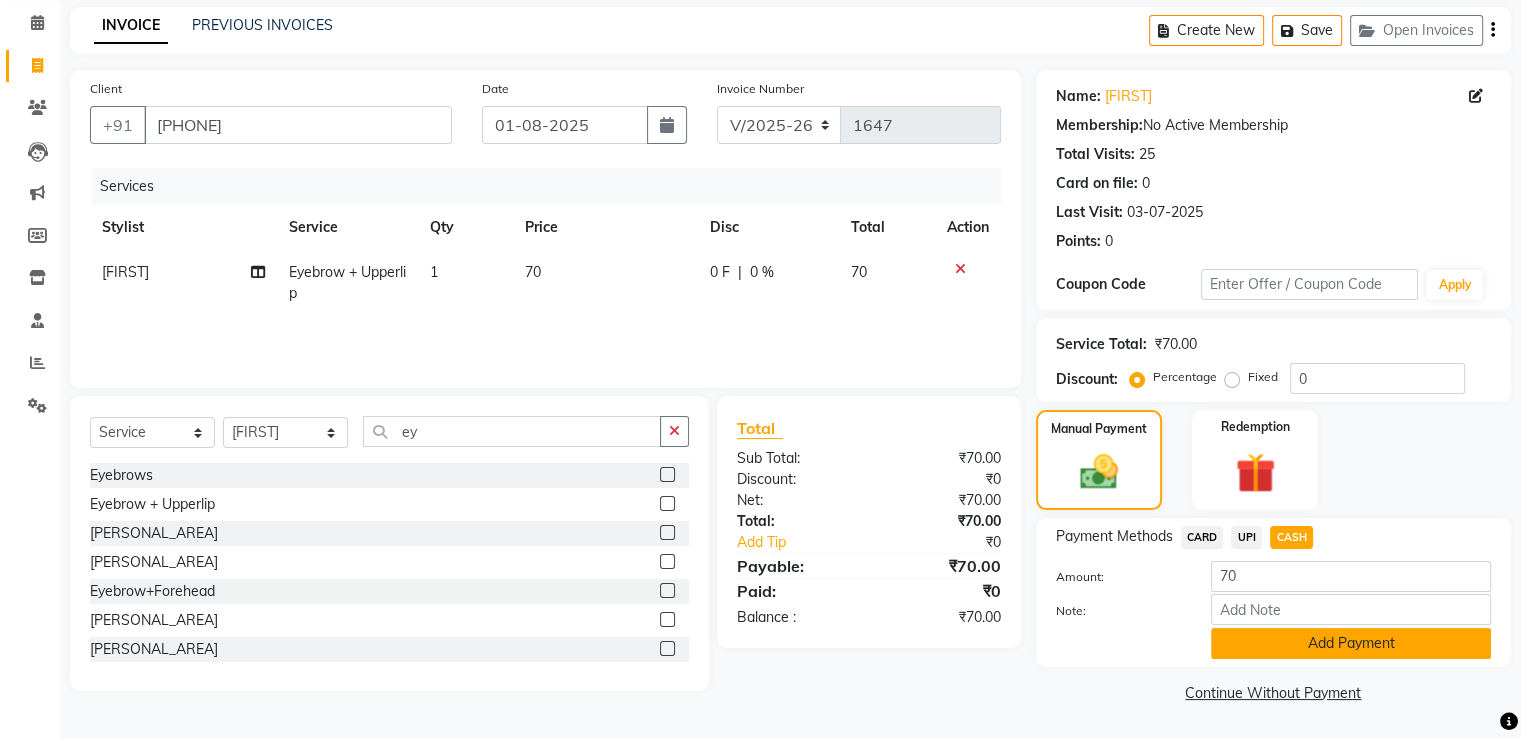 click on "Add Payment" 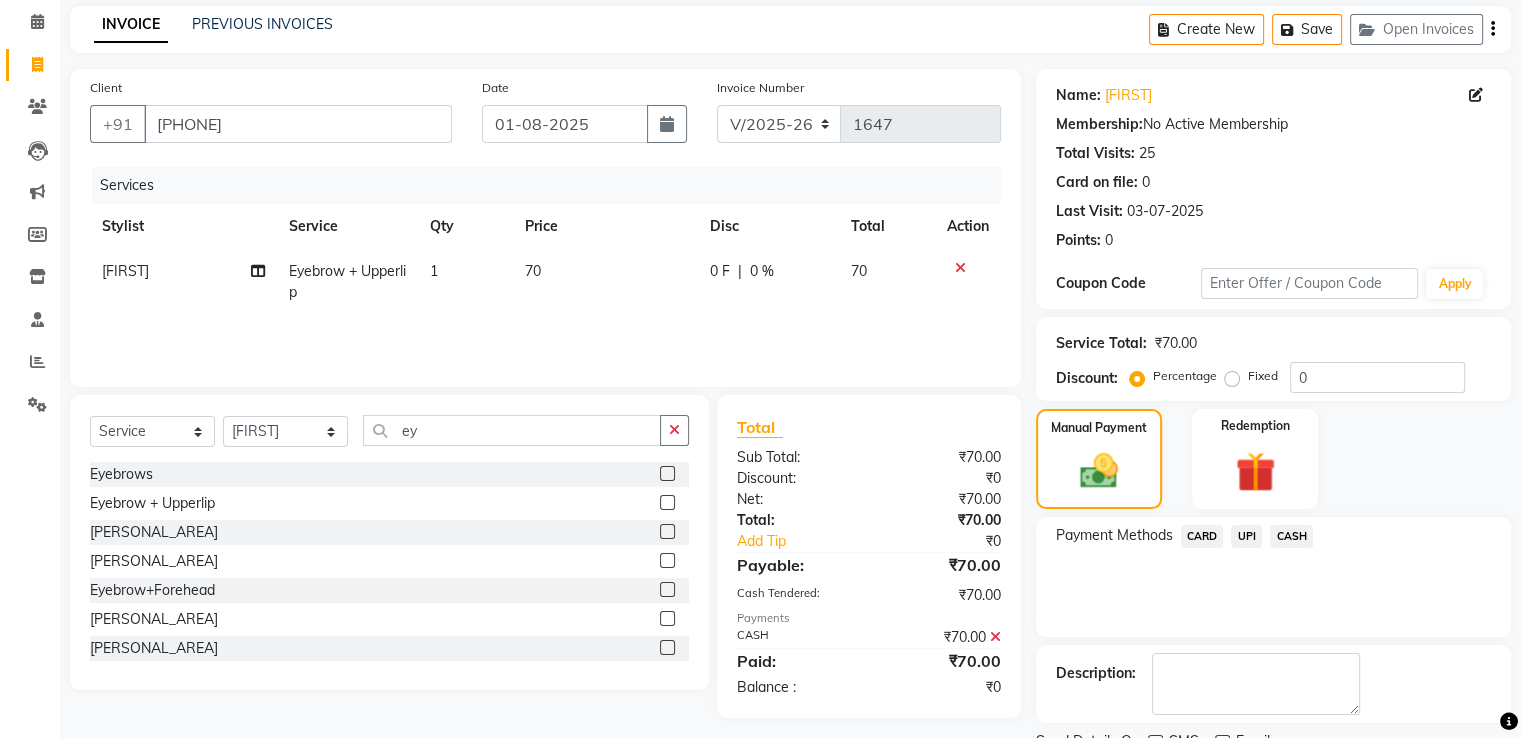 scroll, scrollTop: 163, scrollLeft: 0, axis: vertical 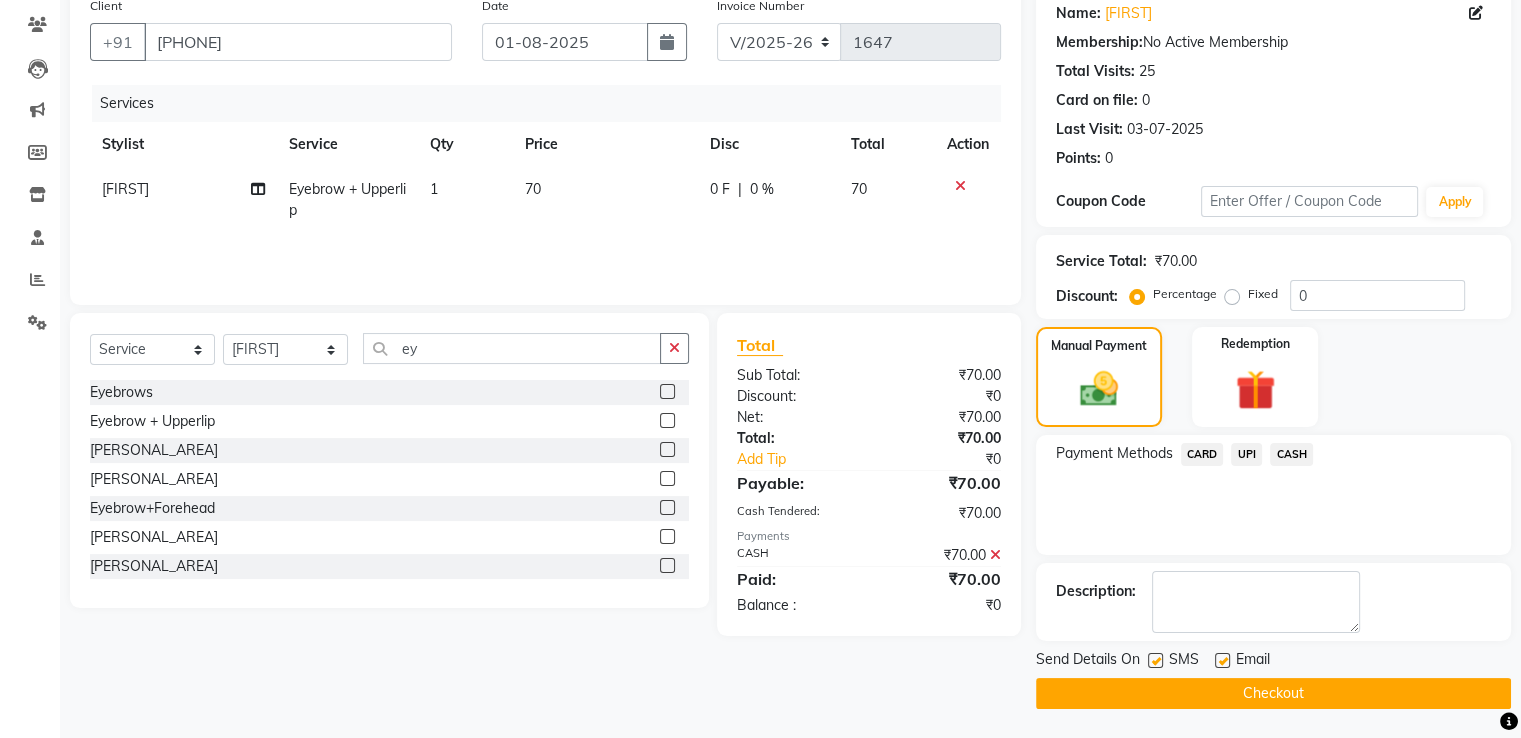 click on "Checkout" 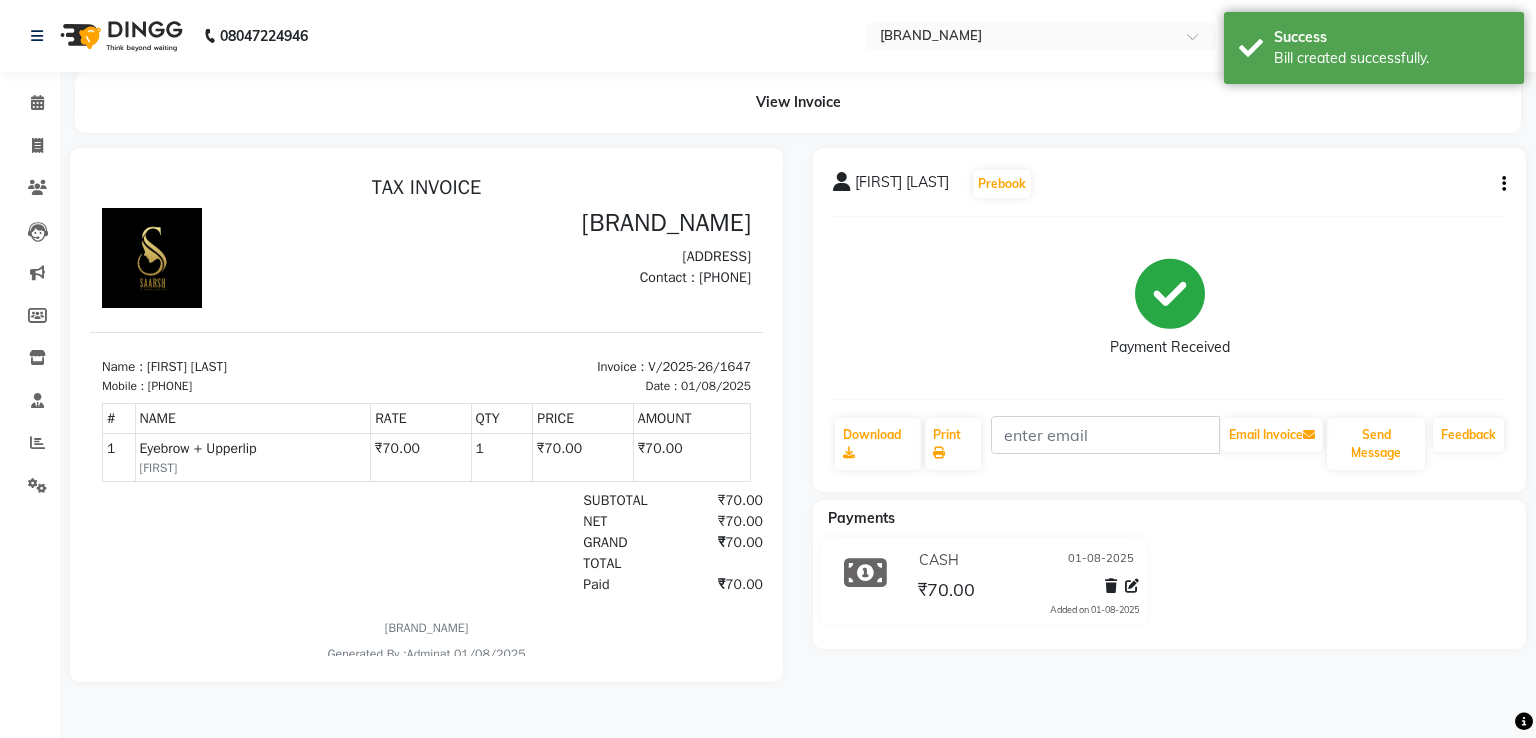 scroll, scrollTop: 0, scrollLeft: 0, axis: both 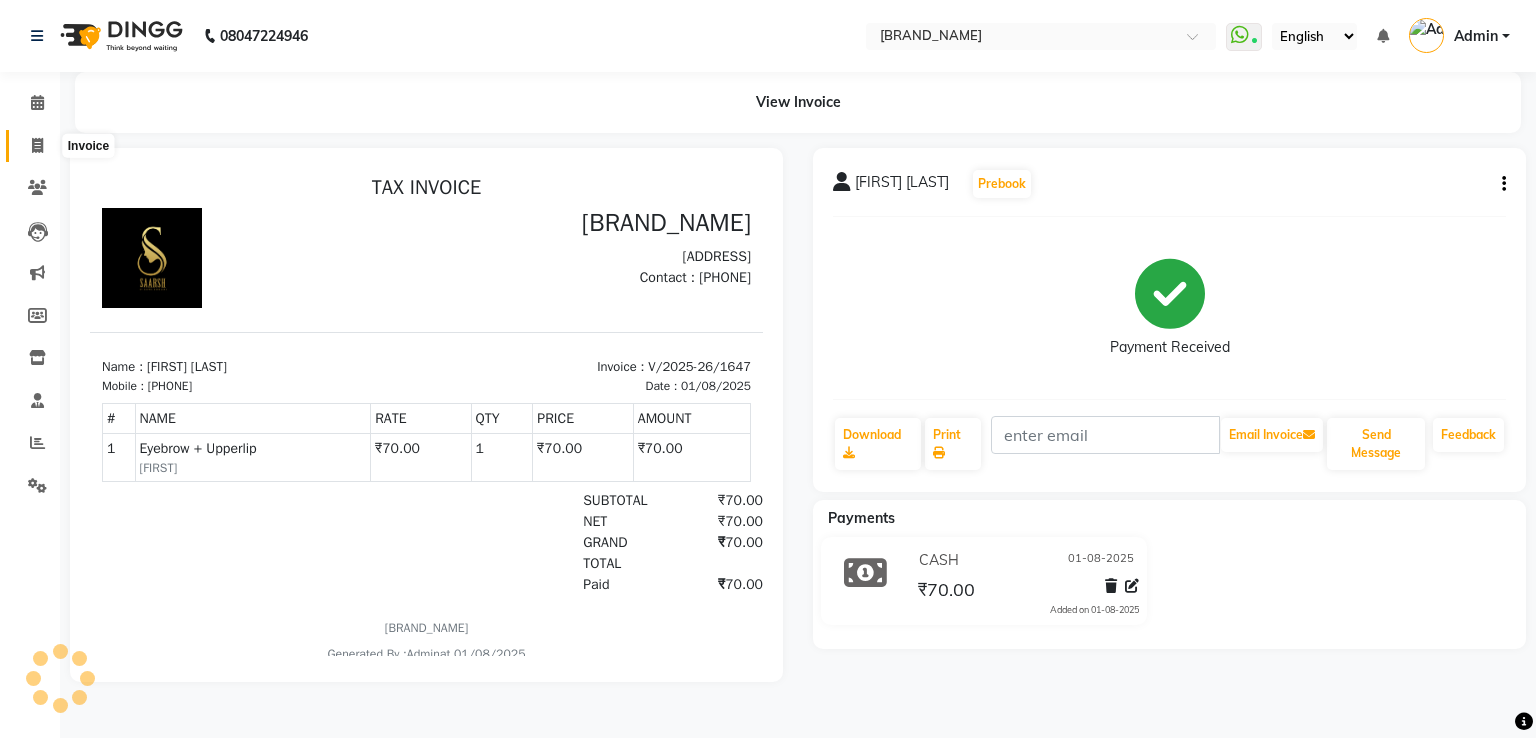 click 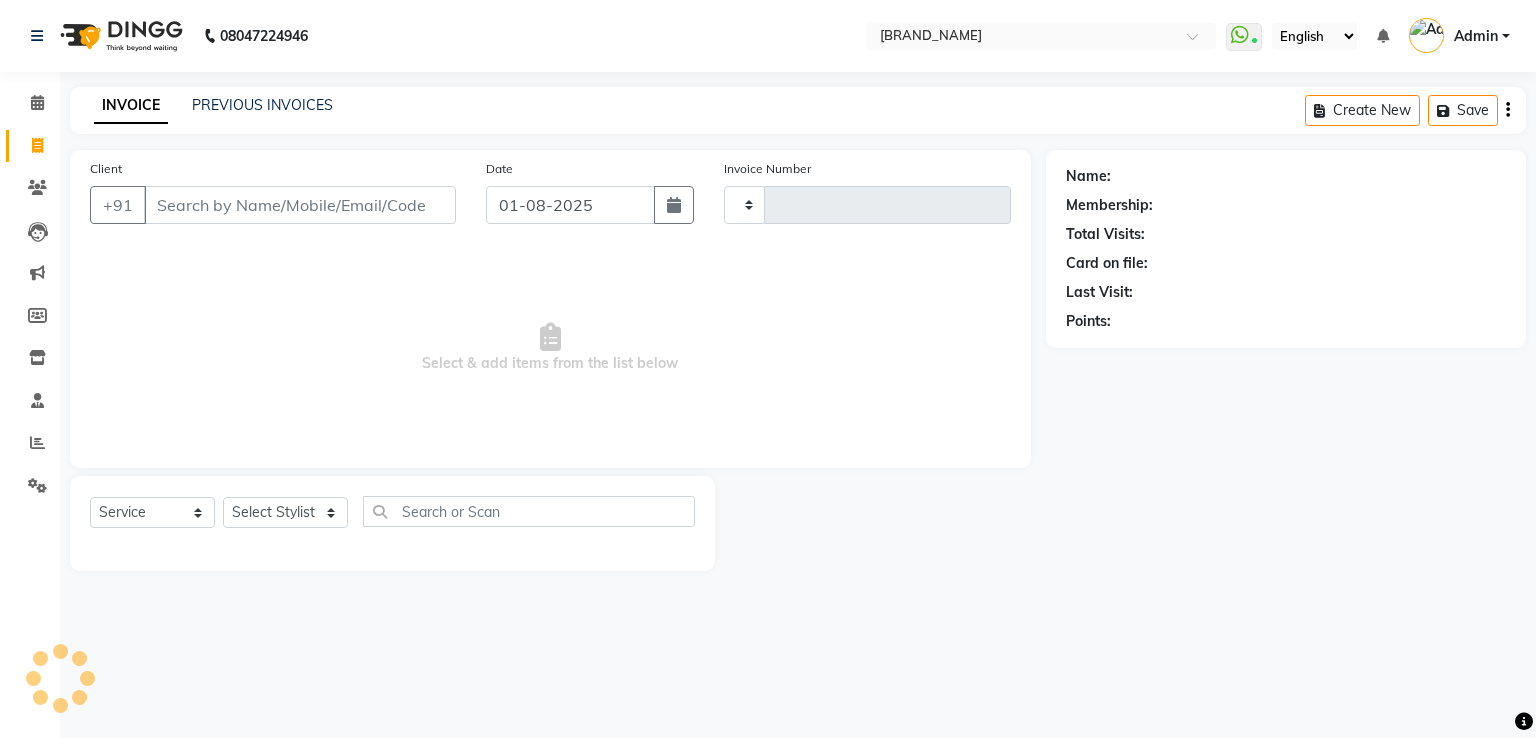 type on "1648" 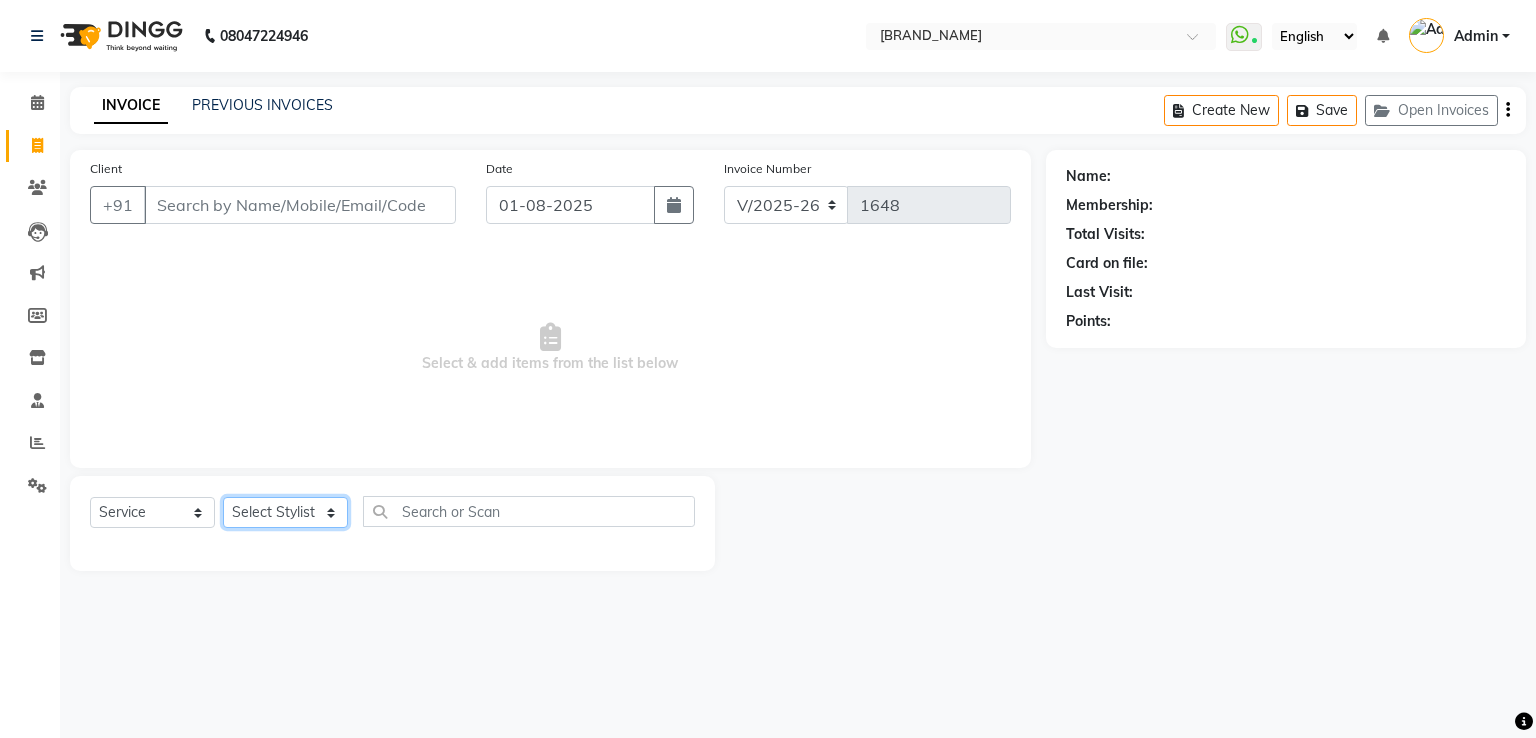 click on "Select Stylist [NAME] [NAME] [NAME] [NAME] [NAME] [NAME] [NAME] [NAME] [NAME] [NAME]" 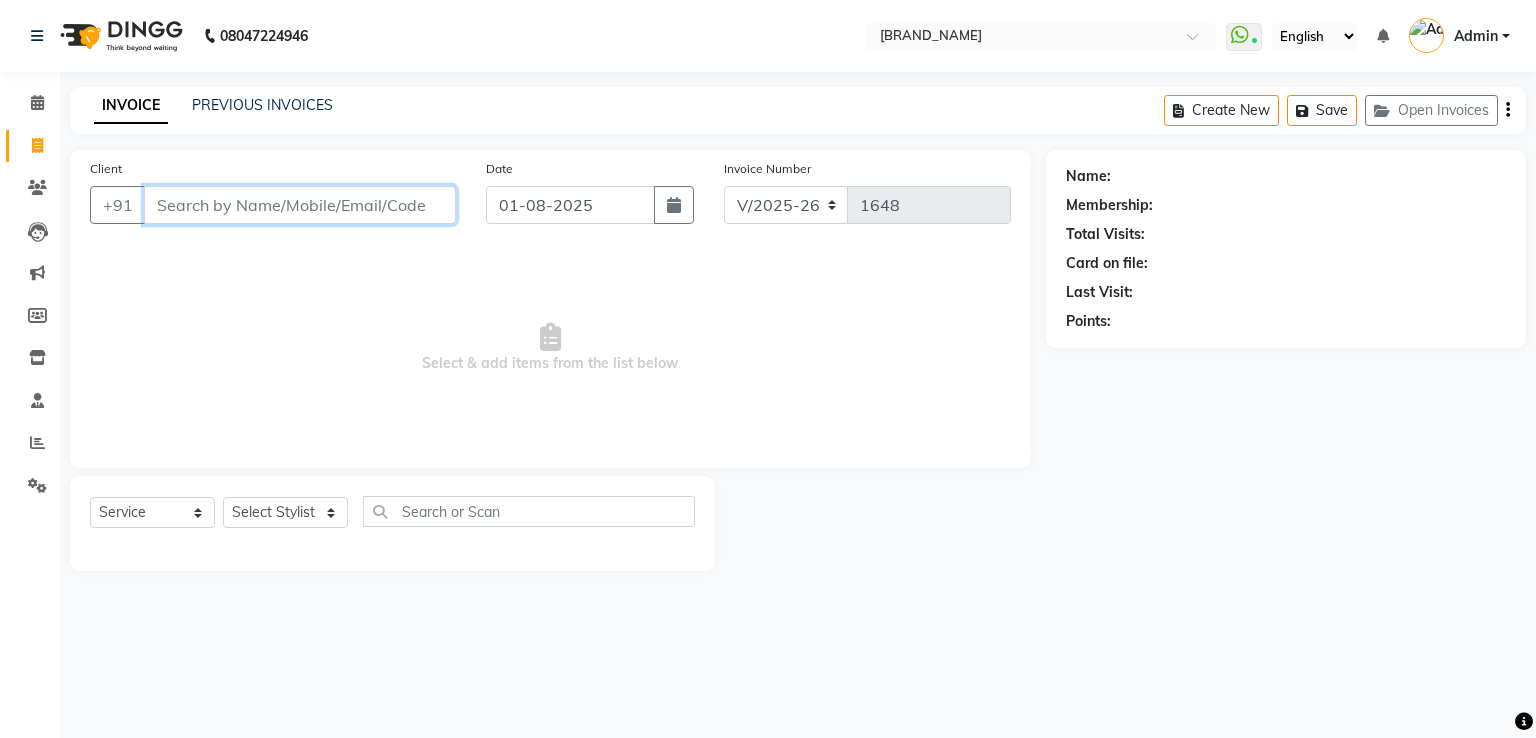 click on "Client" at bounding box center [300, 205] 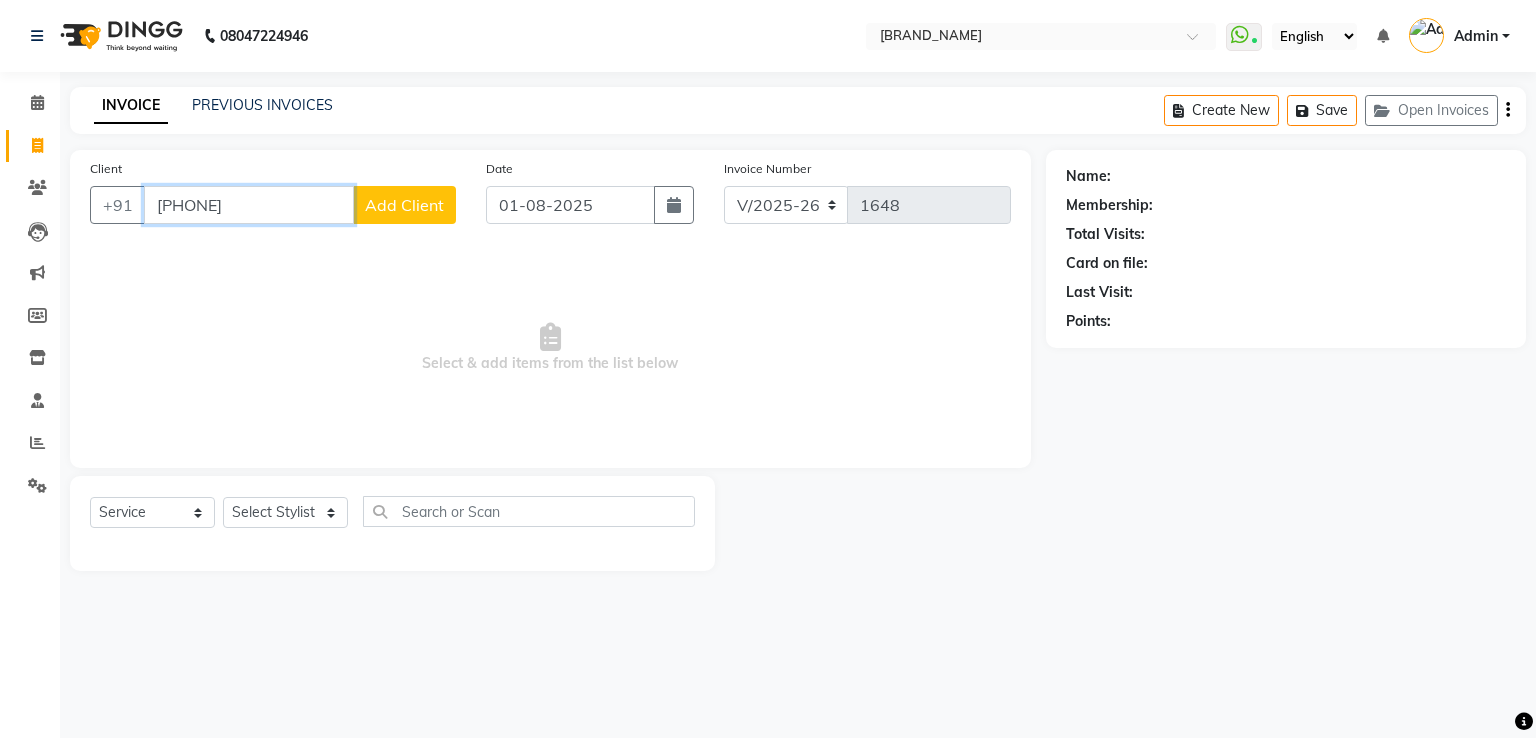 type on "[PHONE]" 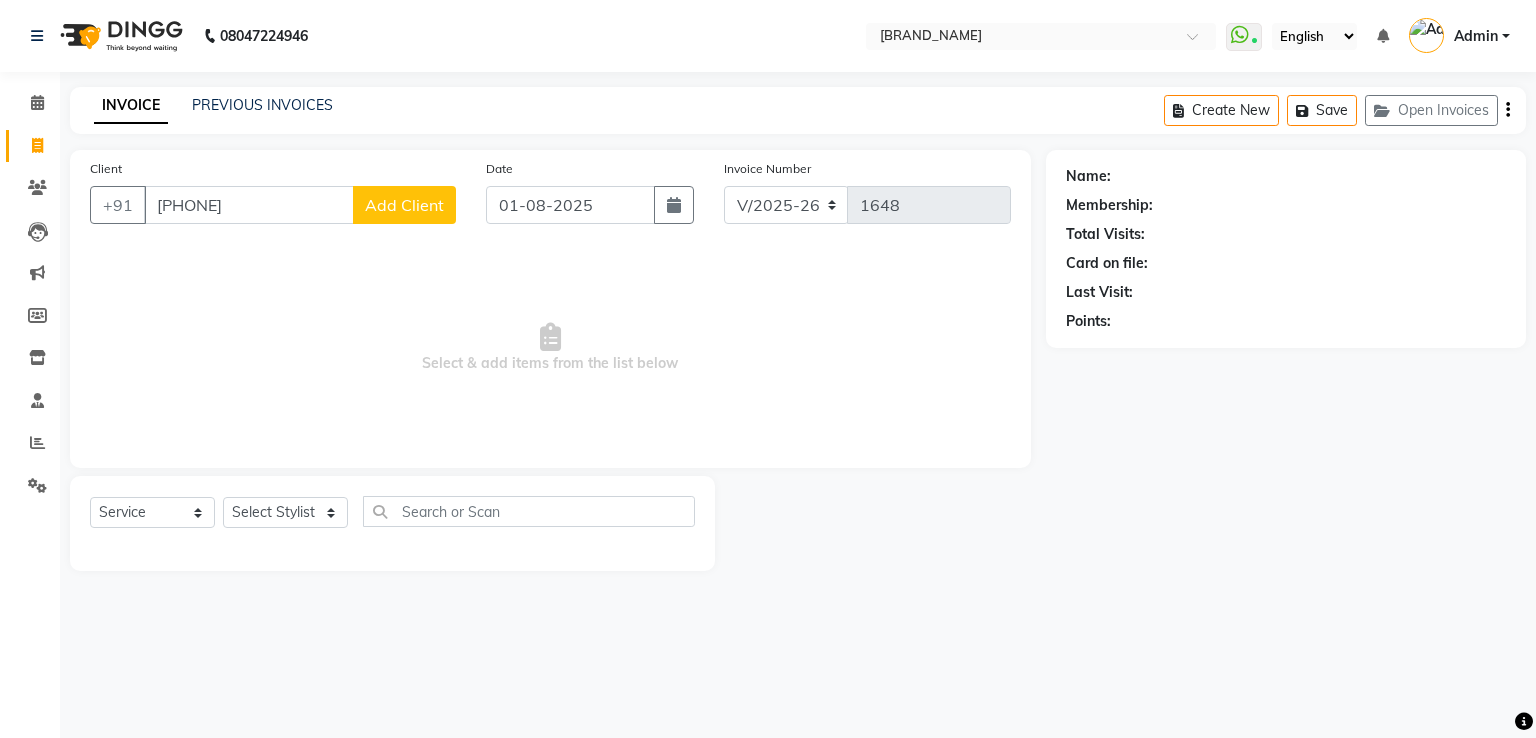 click on "Add Client" 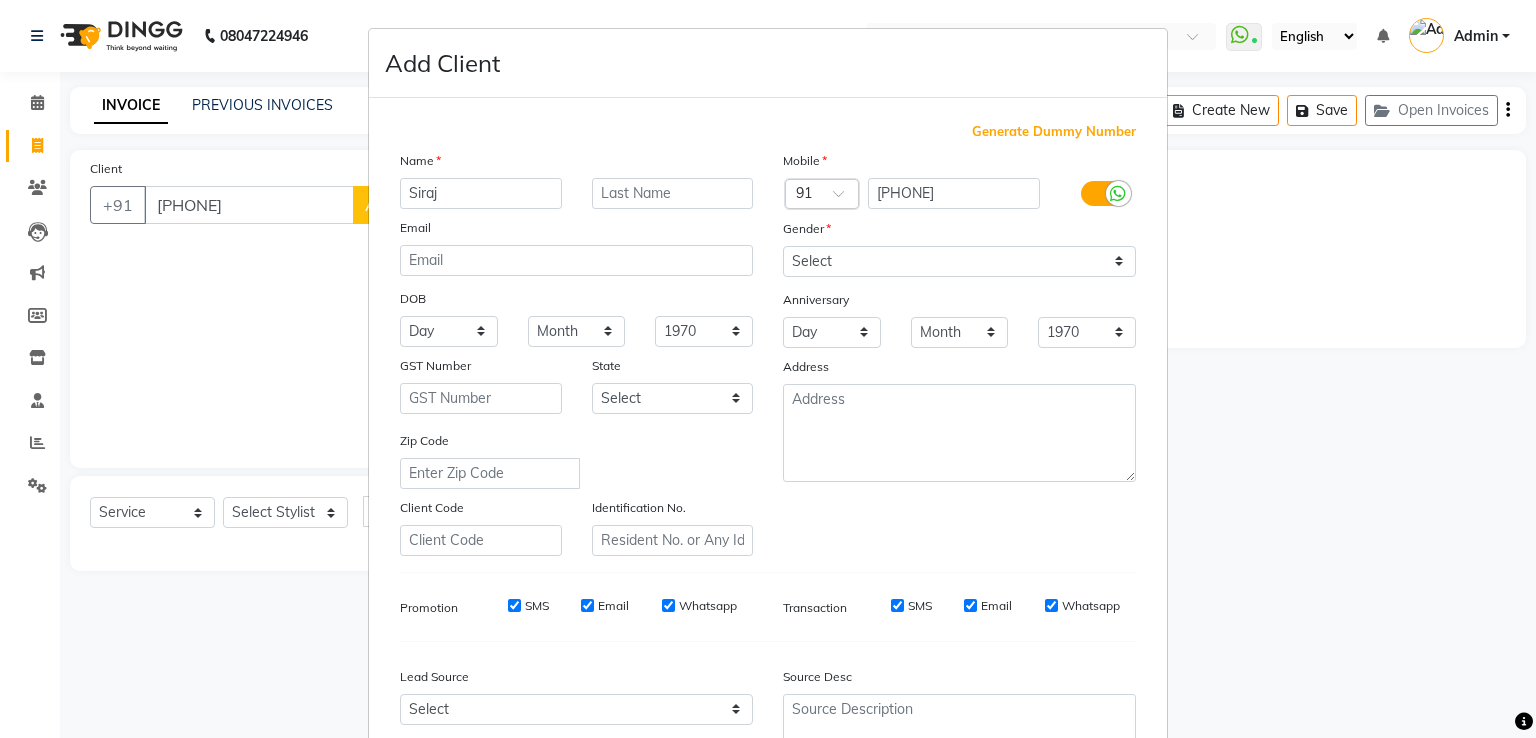 type on "Siraj" 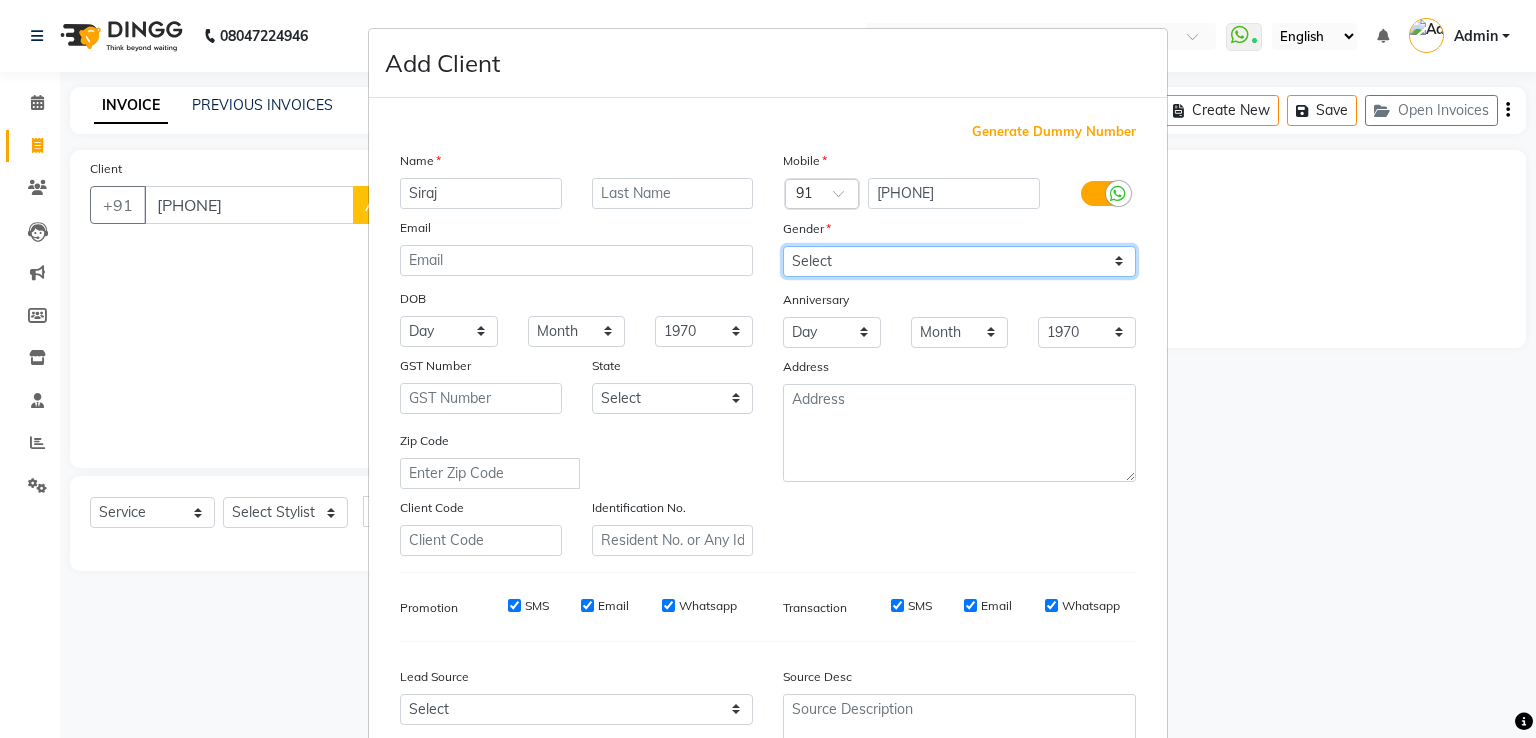 click on "Select Male Female Other Prefer Not To Say" at bounding box center (959, 261) 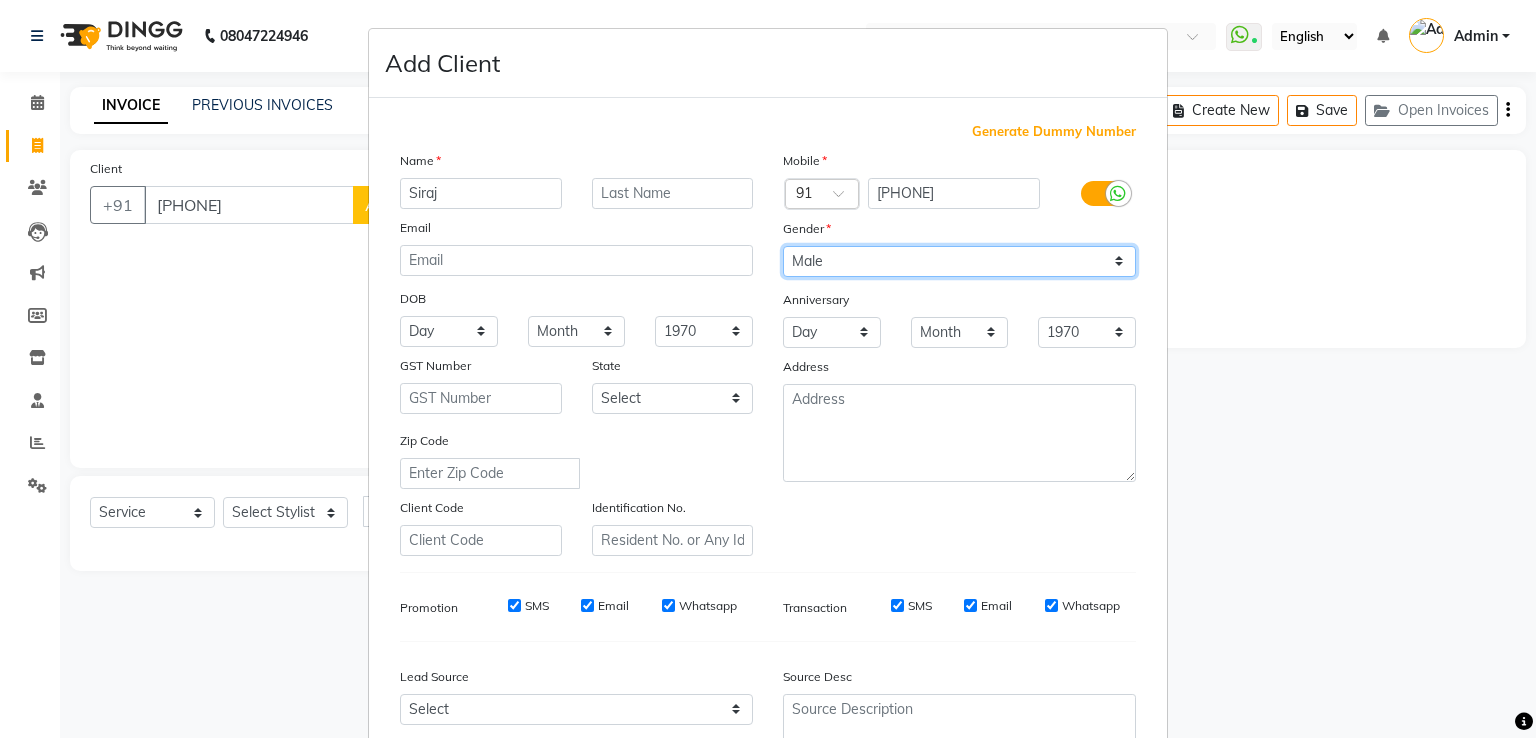 click on "Select Male Female Other Prefer Not To Say" at bounding box center [959, 261] 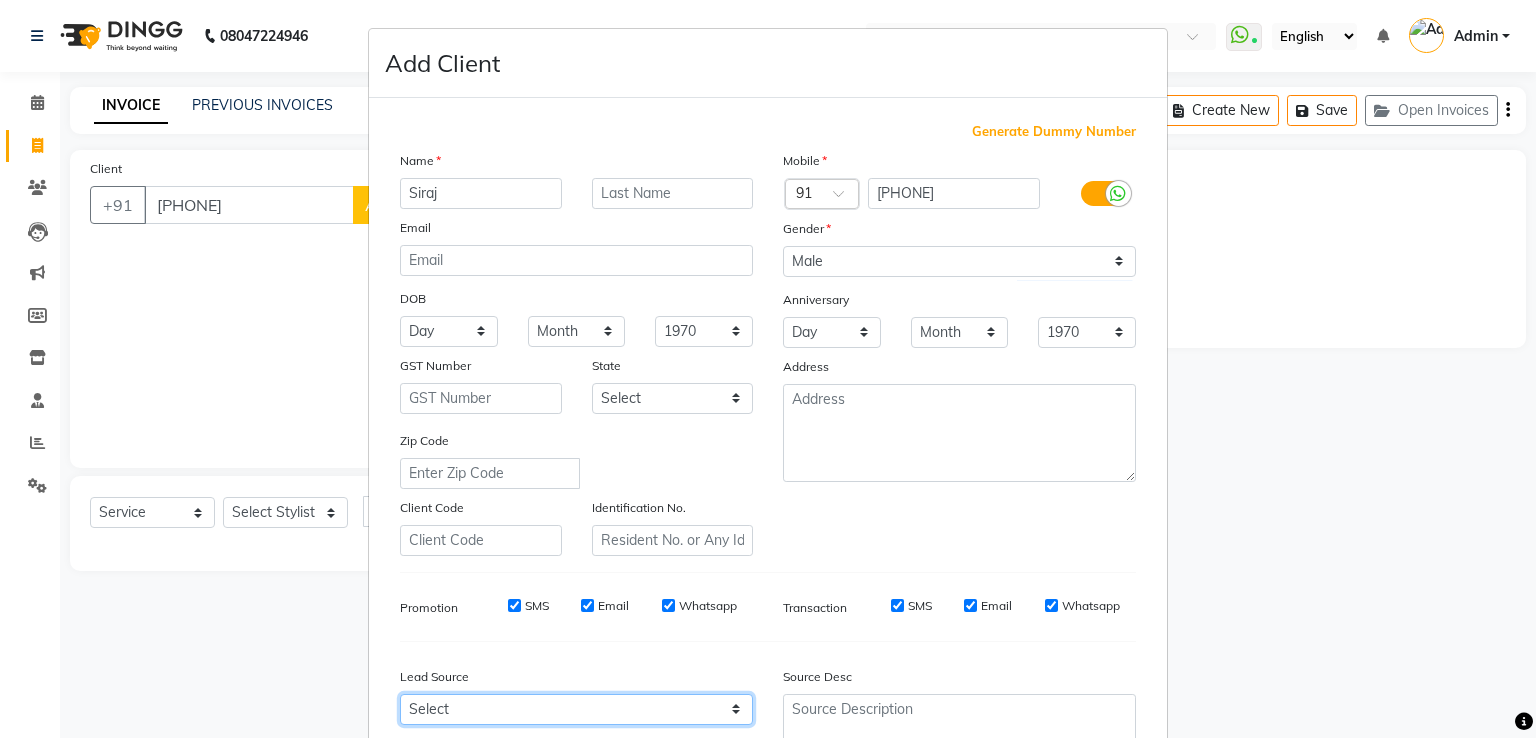 click on "Select Walk-in Referral Internet Friend Word of Mouth Advertisement Facebook JustDial Google Other Instagram  YouTube  WhatsApp" at bounding box center [576, 709] 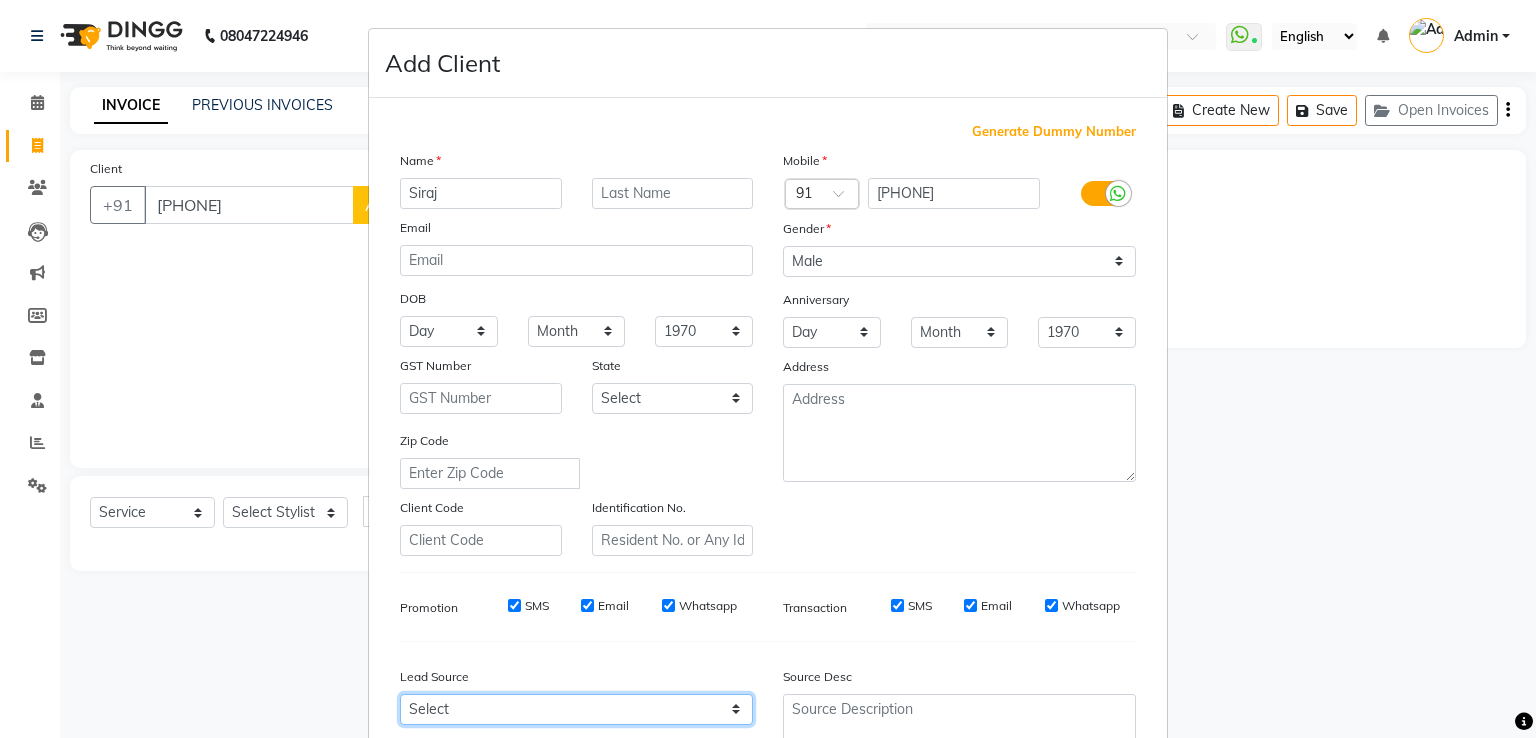 select on "28232" 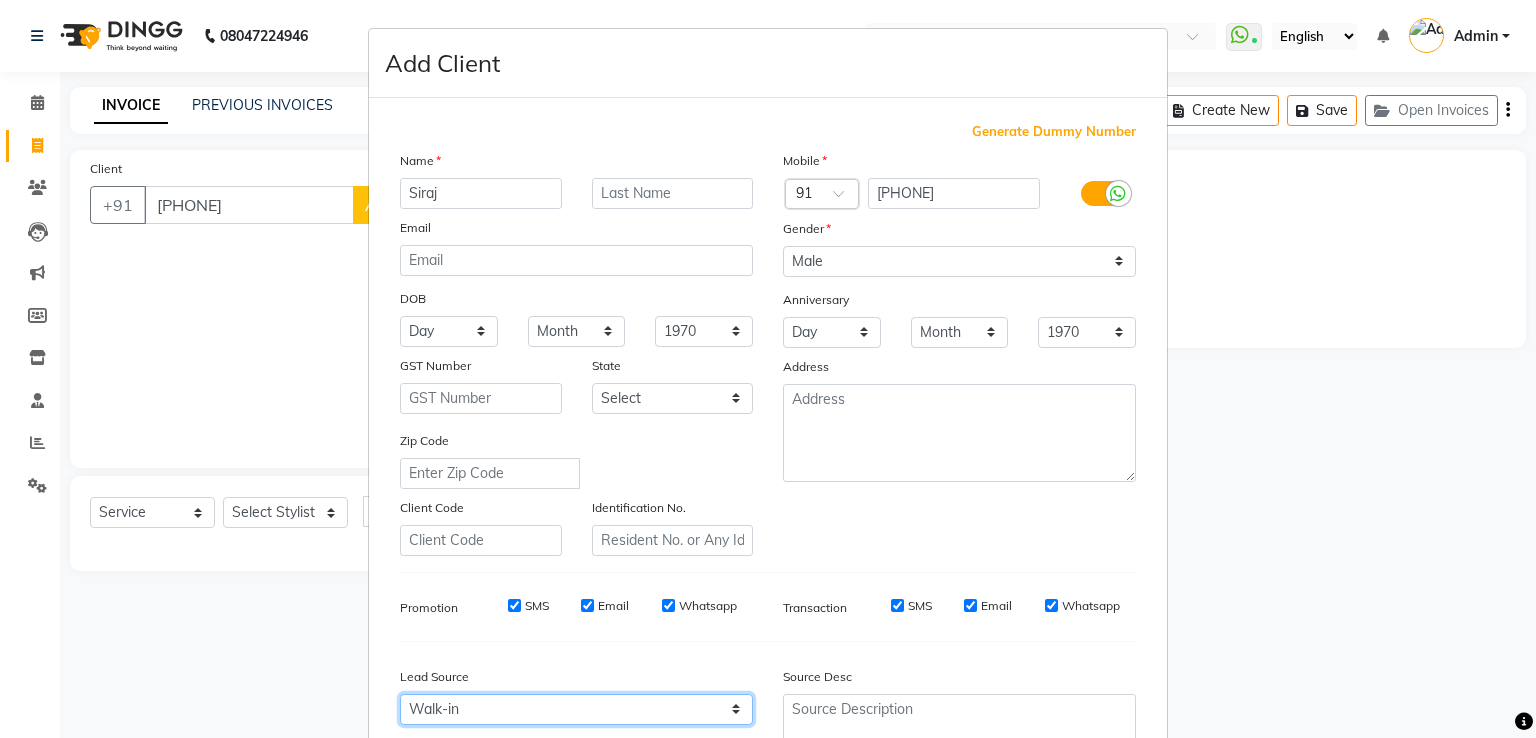 click on "Select Walk-in Referral Internet Friend Word of Mouth Advertisement Facebook JustDial Google Other Instagram  YouTube  WhatsApp" at bounding box center [576, 709] 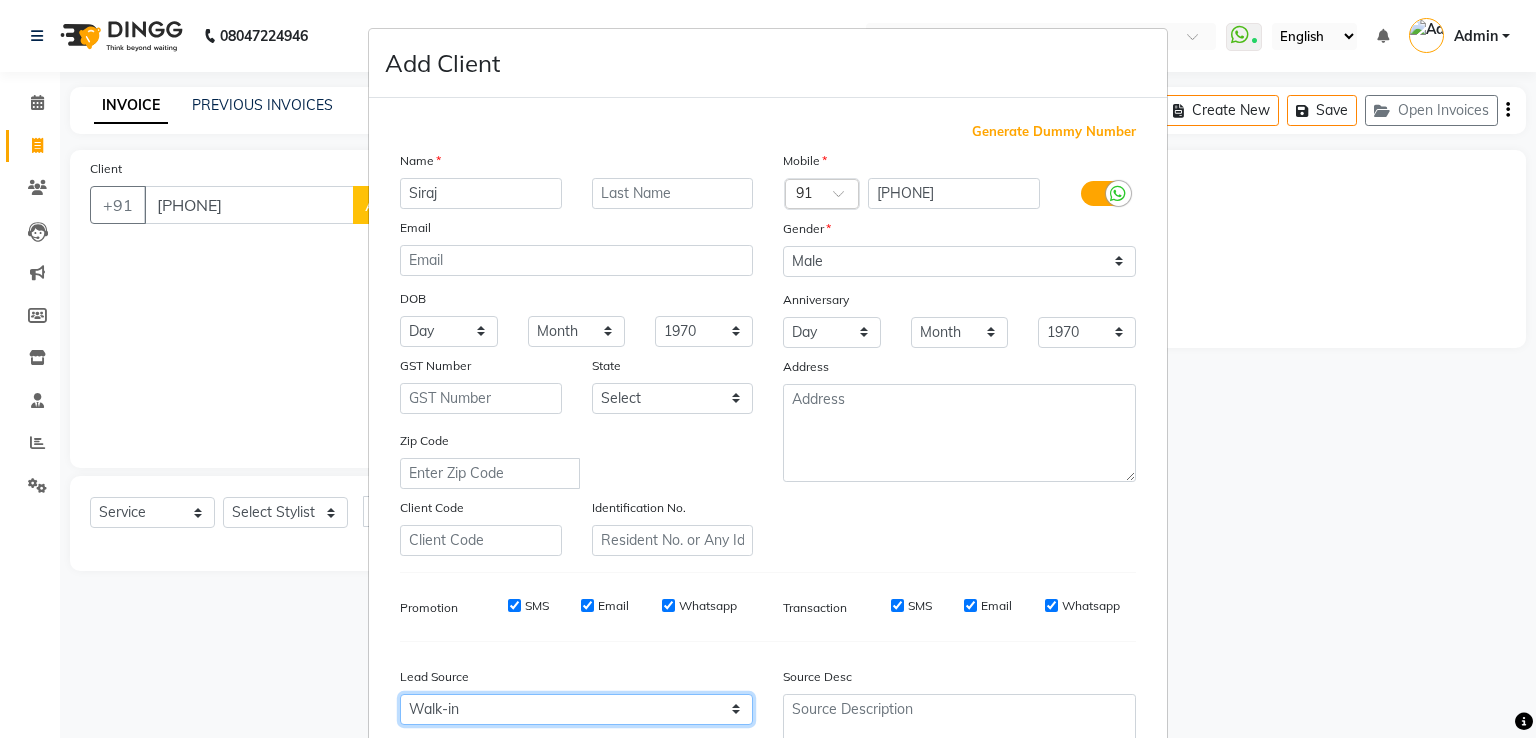scroll, scrollTop: 195, scrollLeft: 0, axis: vertical 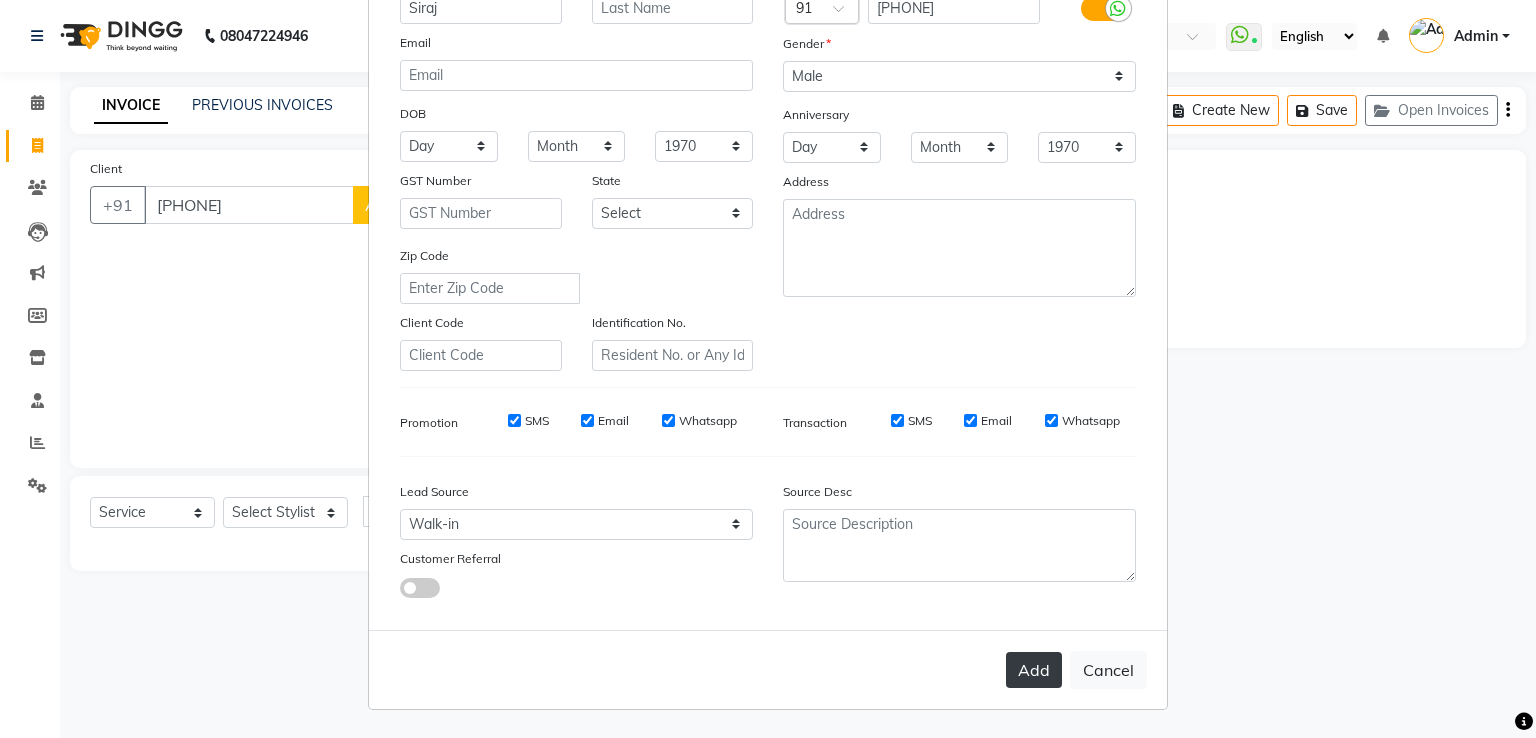 click on "Add" at bounding box center [1034, 670] 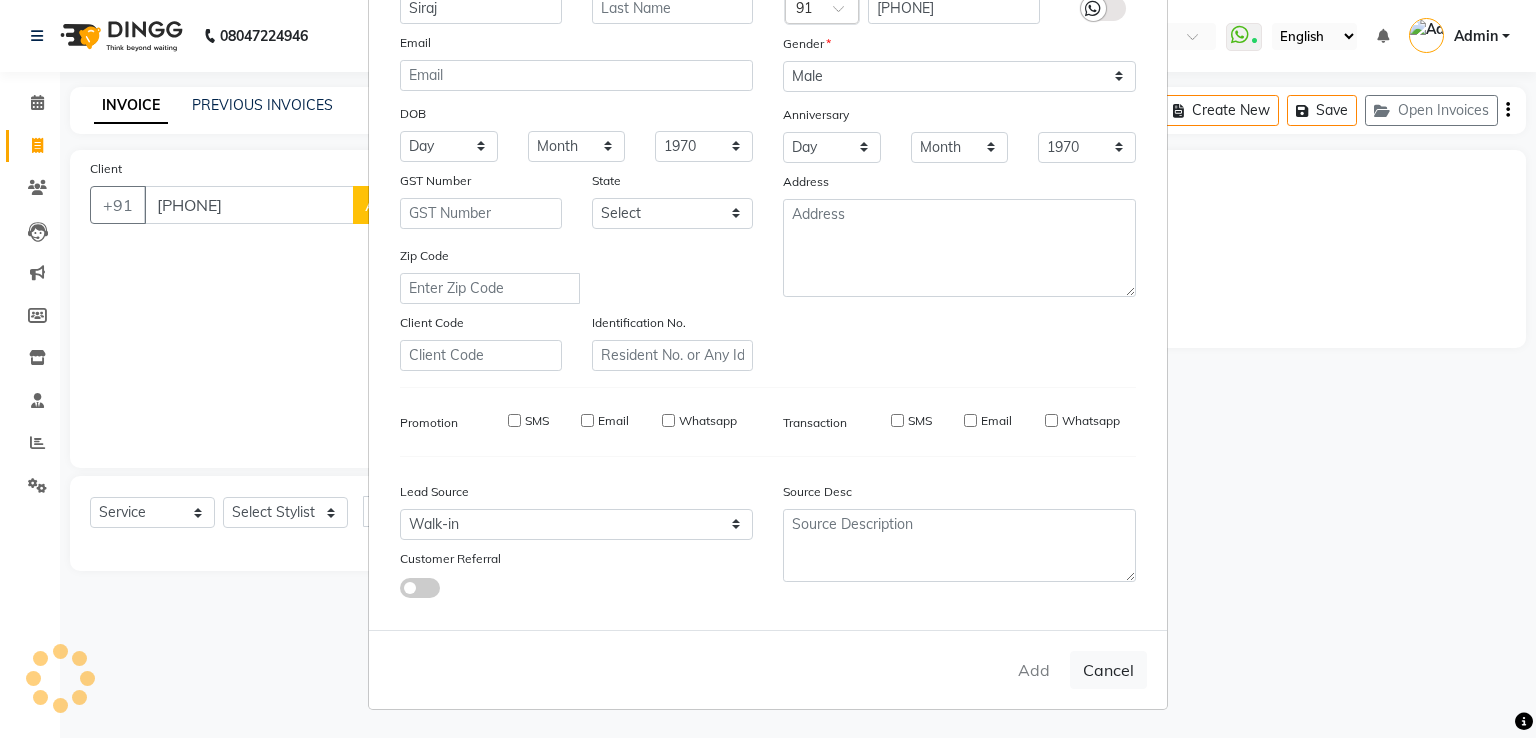 type 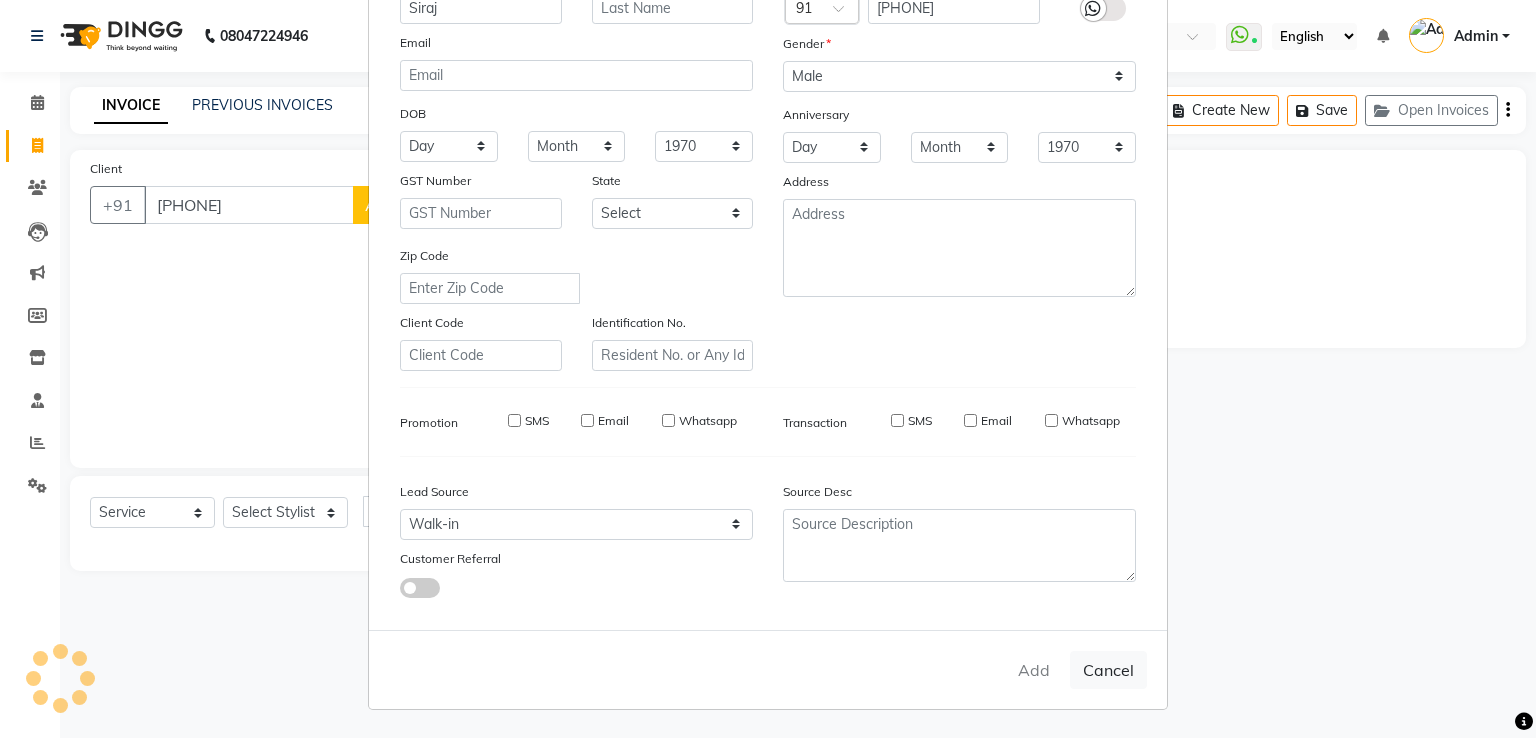 select 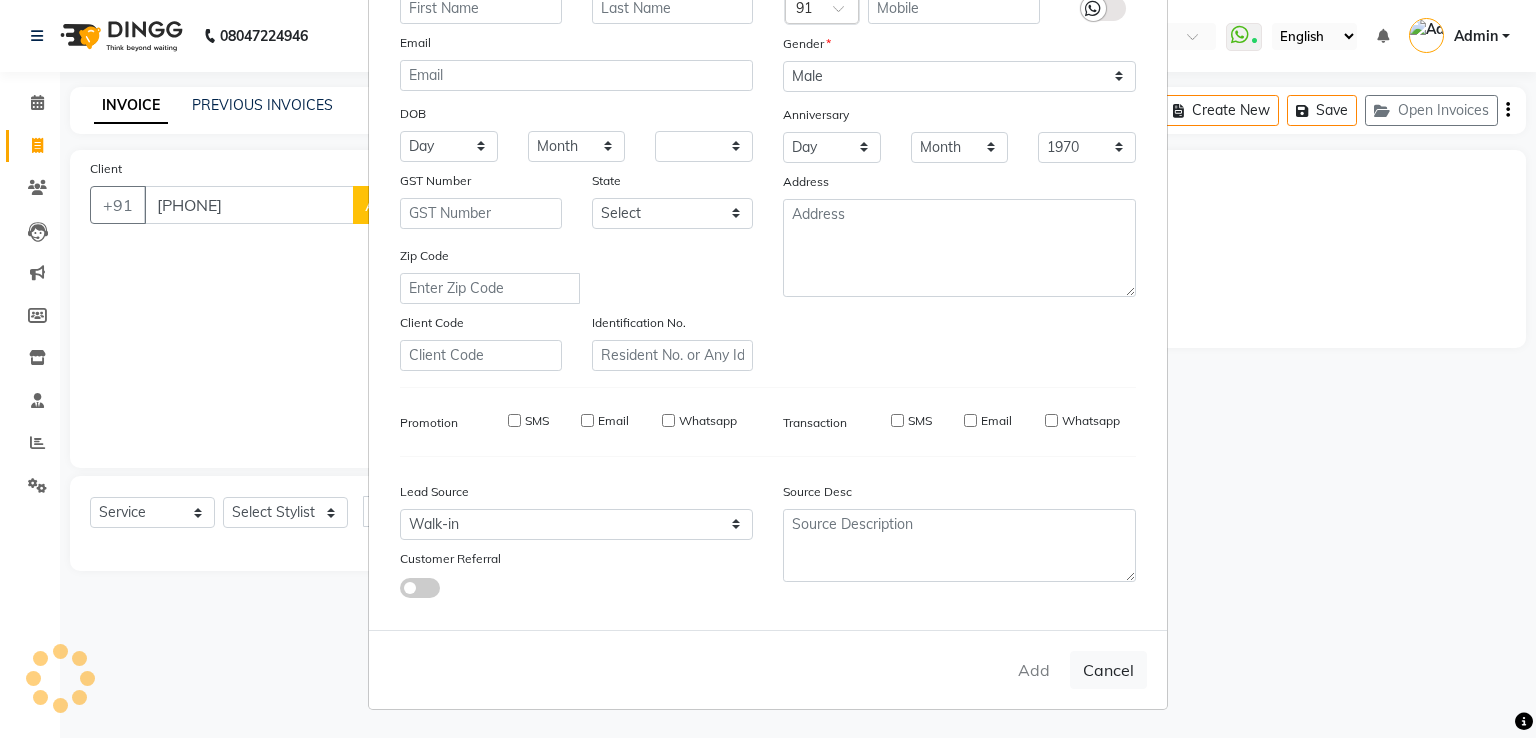 select 